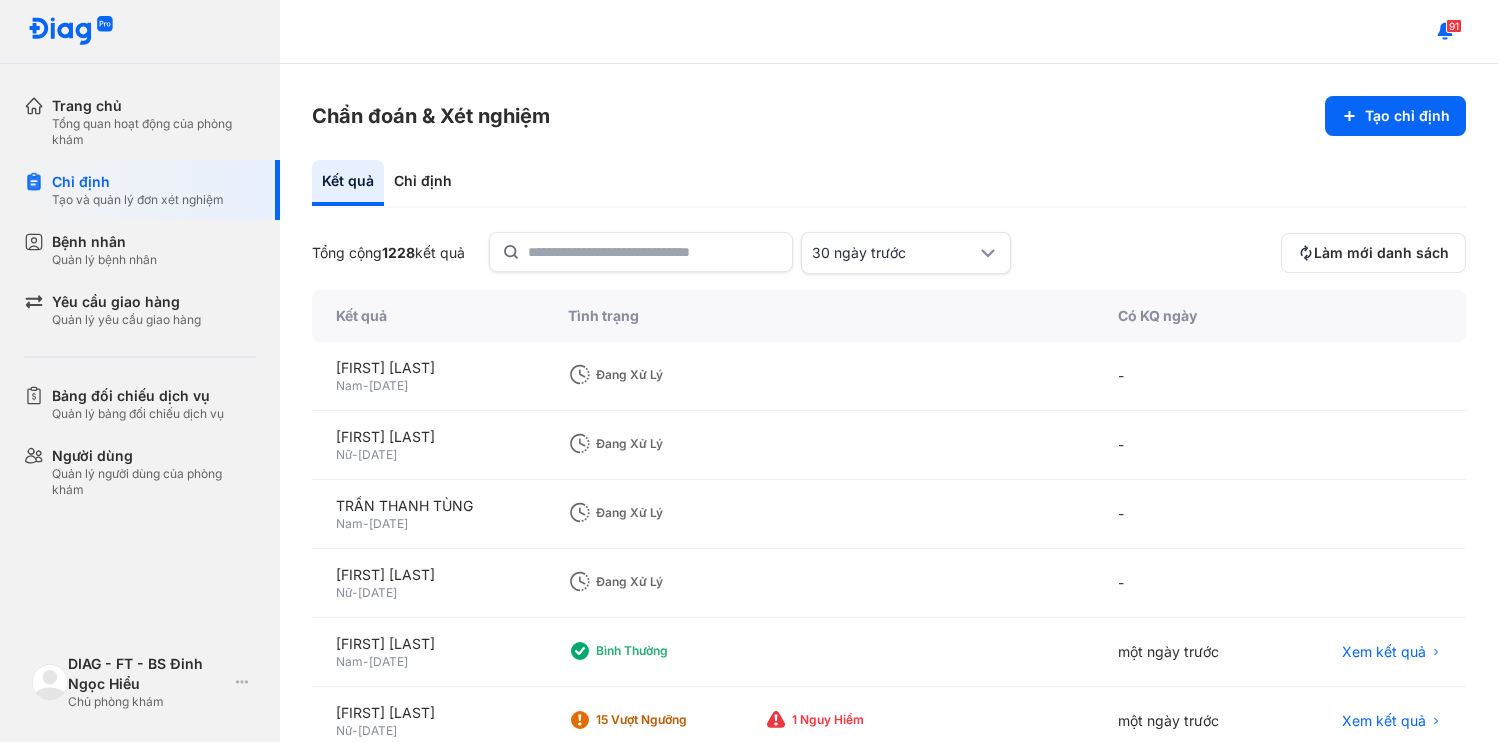 scroll, scrollTop: 0, scrollLeft: 0, axis: both 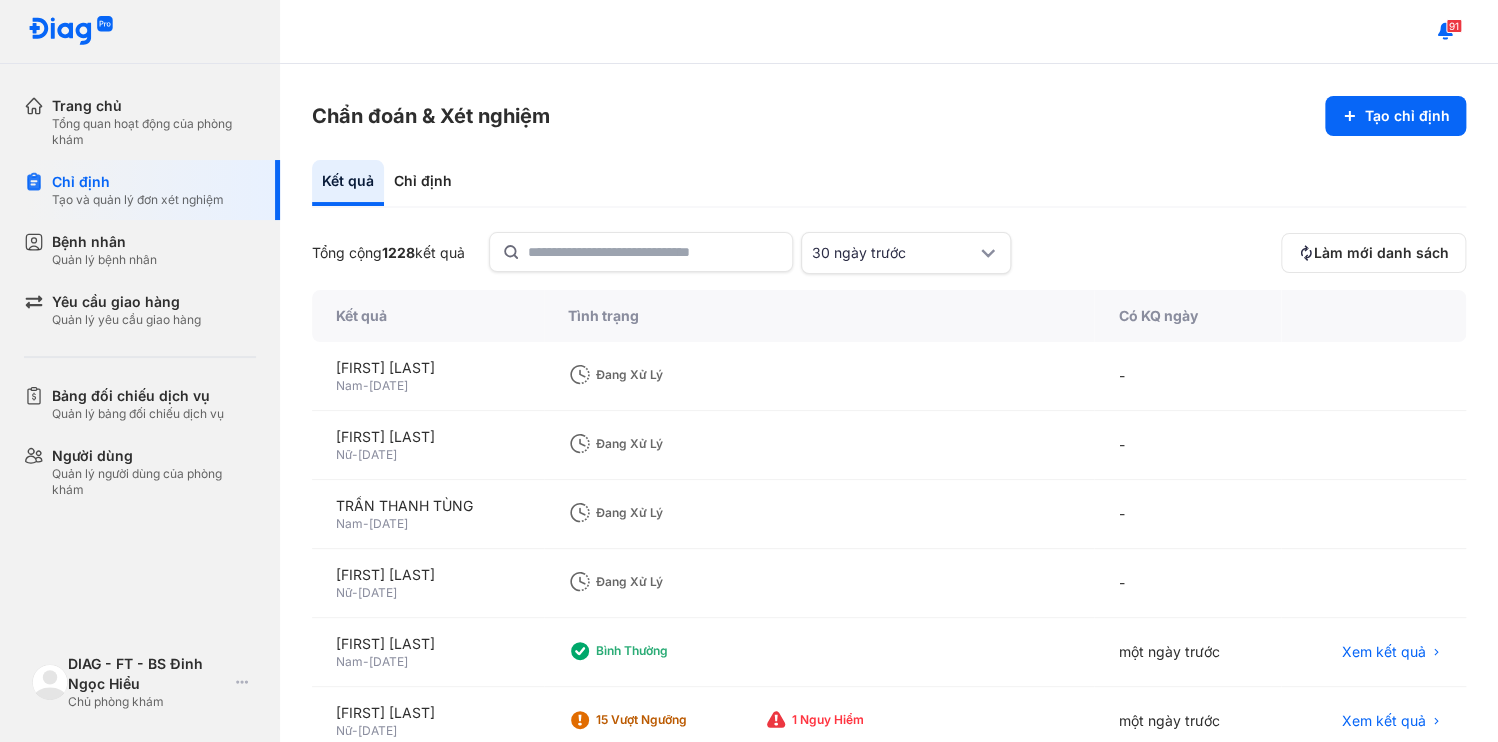 click on "Bệnh nhân" at bounding box center [104, 242] 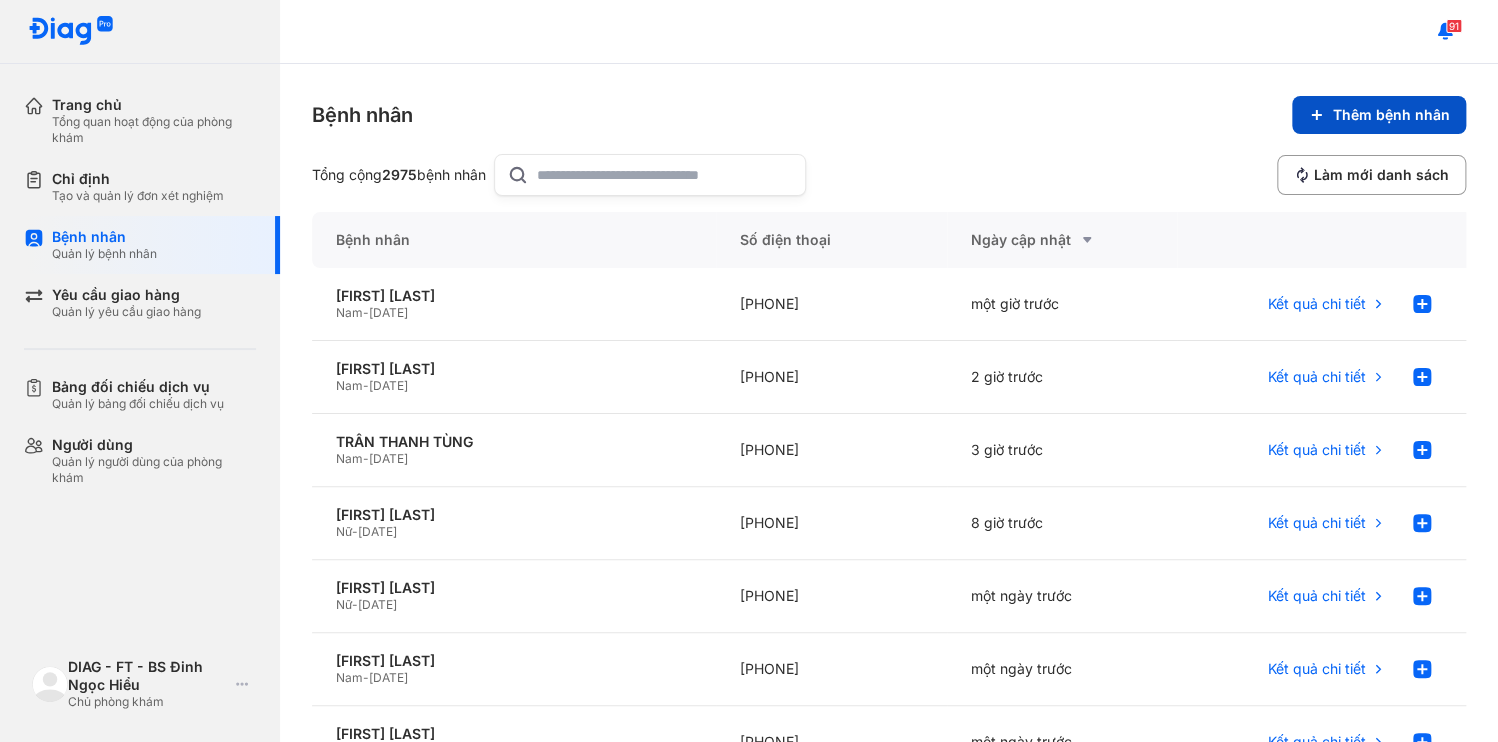 click on "Thêm bệnh nhân" at bounding box center (1379, 115) 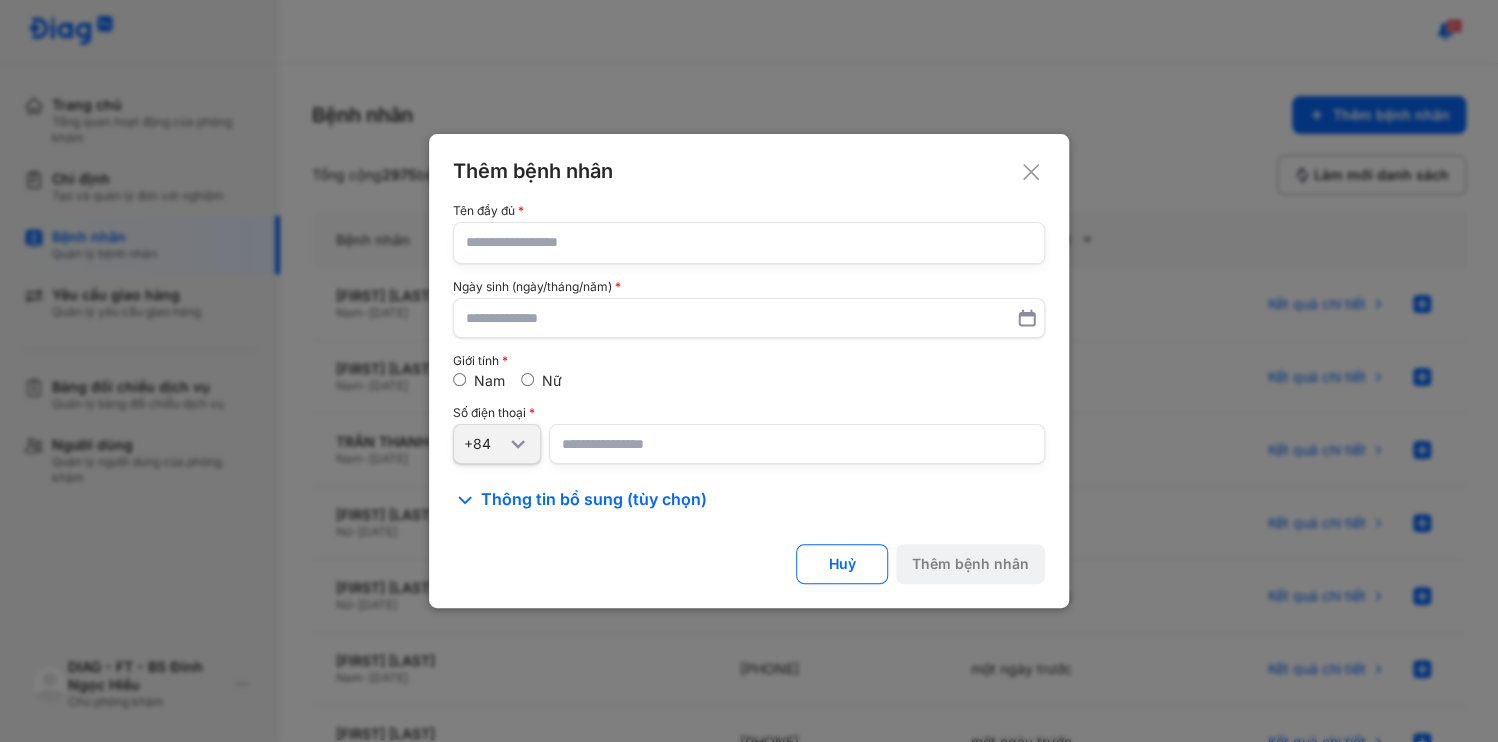 type 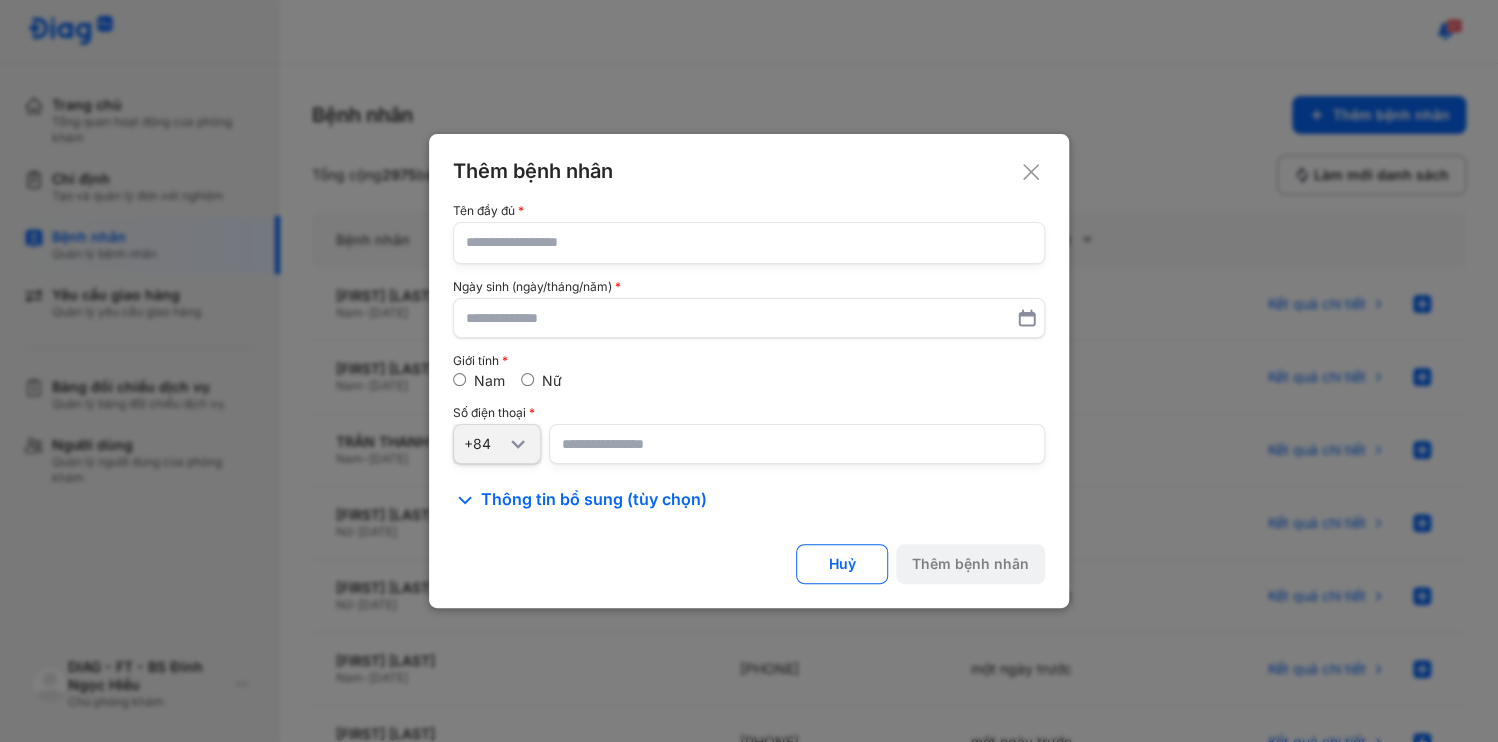 paste on "**********" 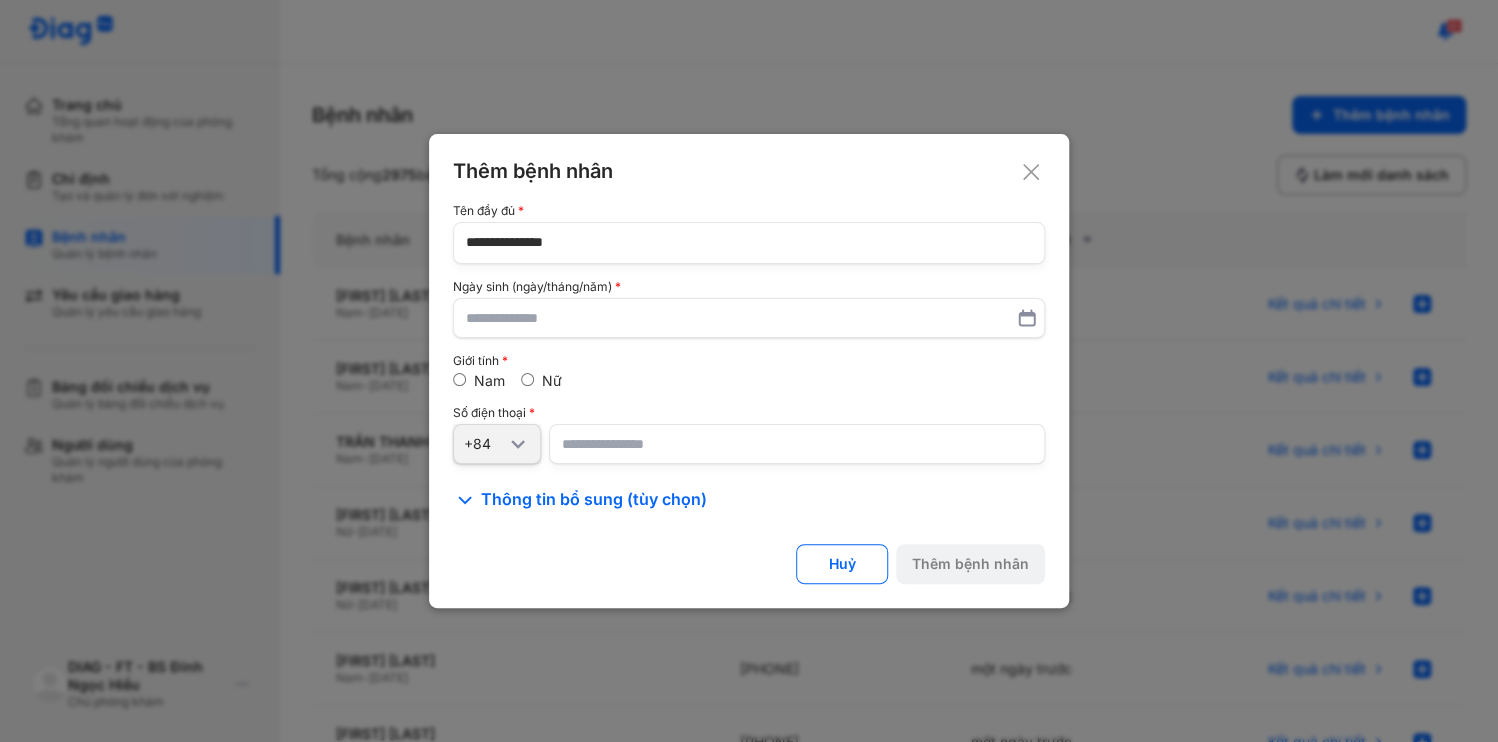 type on "**********" 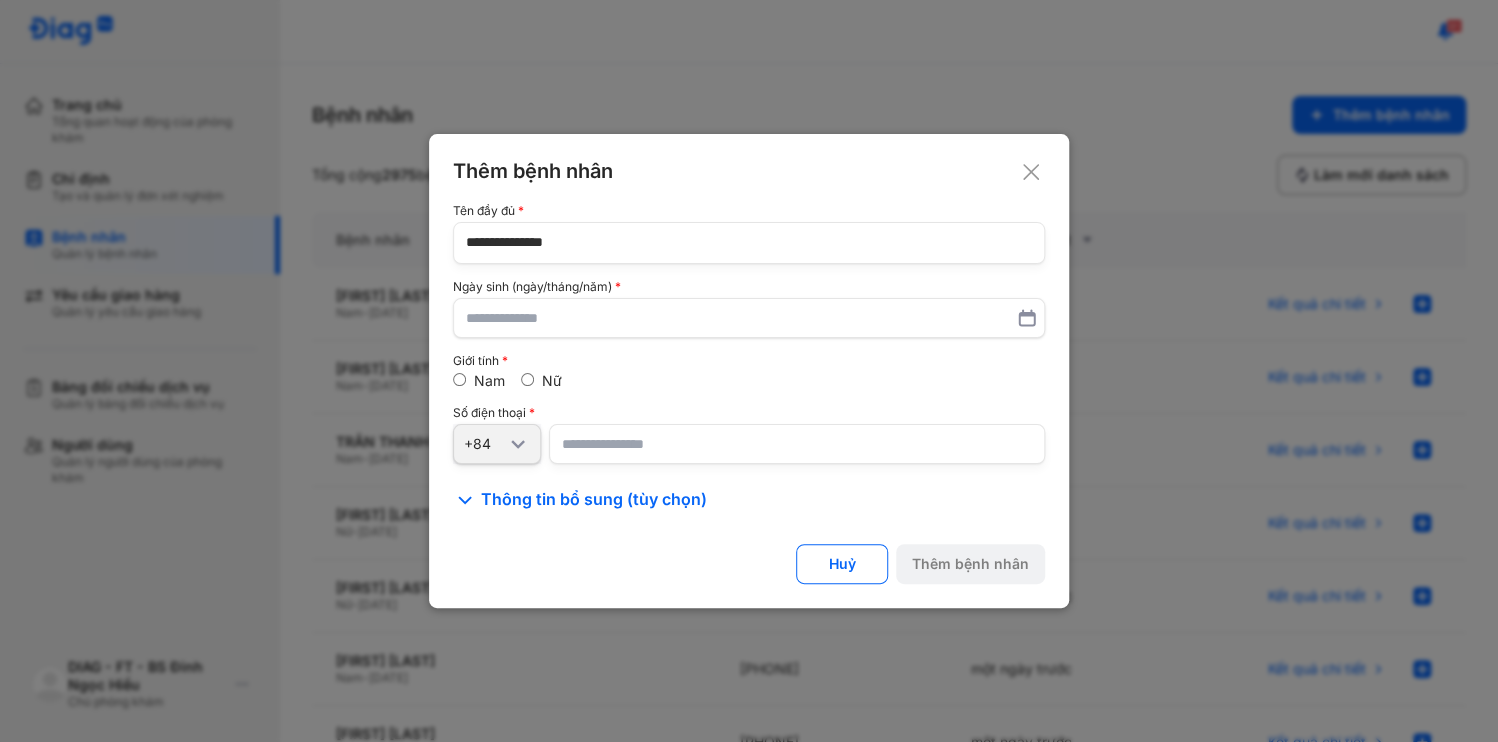 paste on "**********" 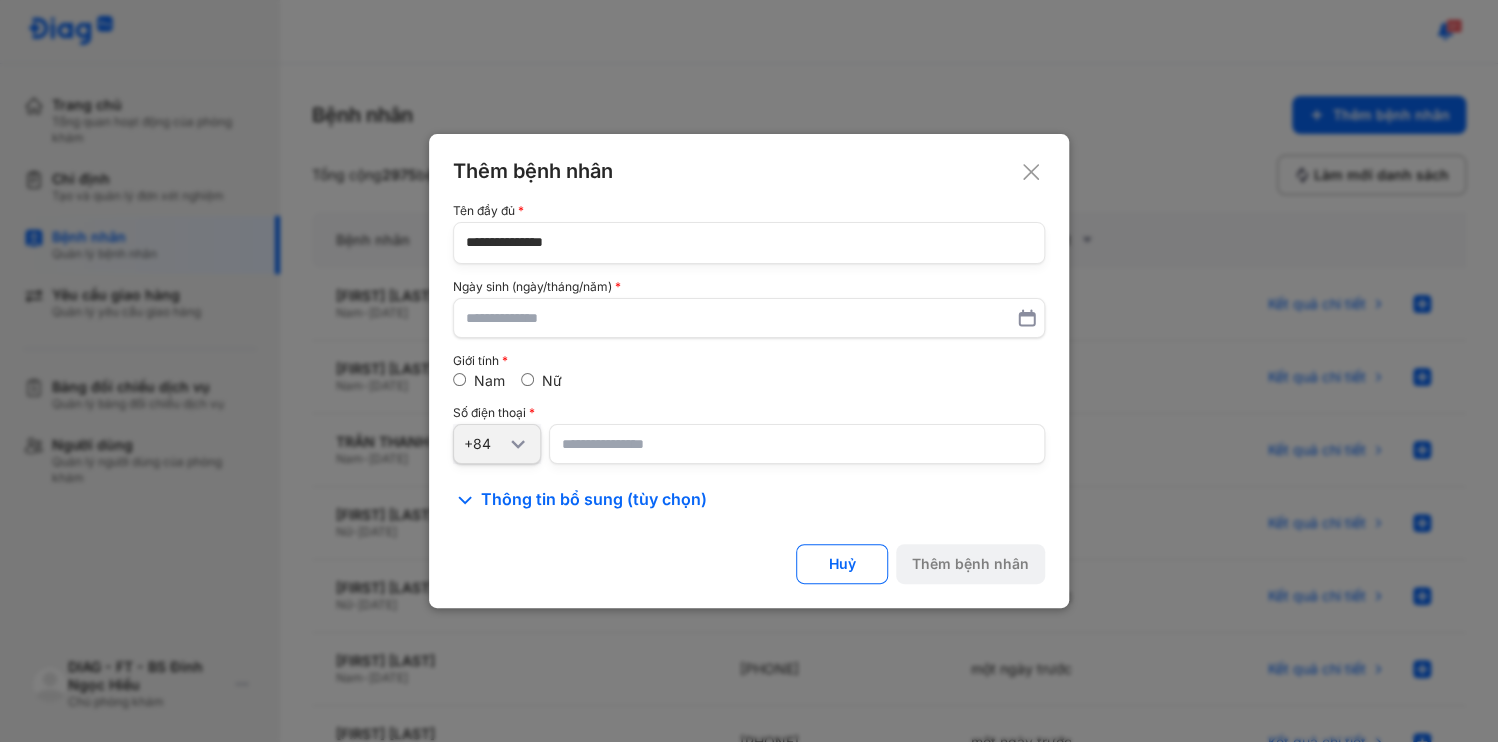 type on "**********" 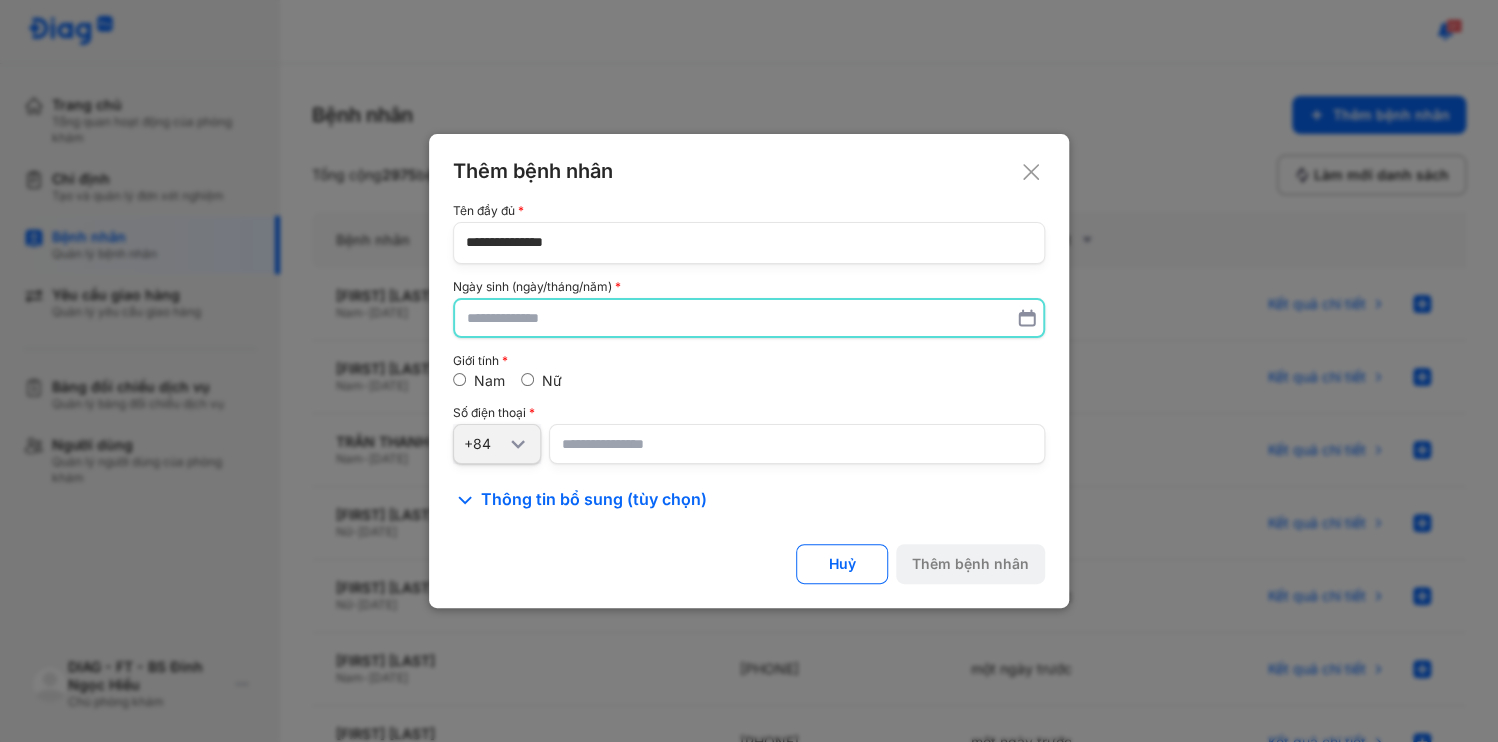 click at bounding box center (749, 318) 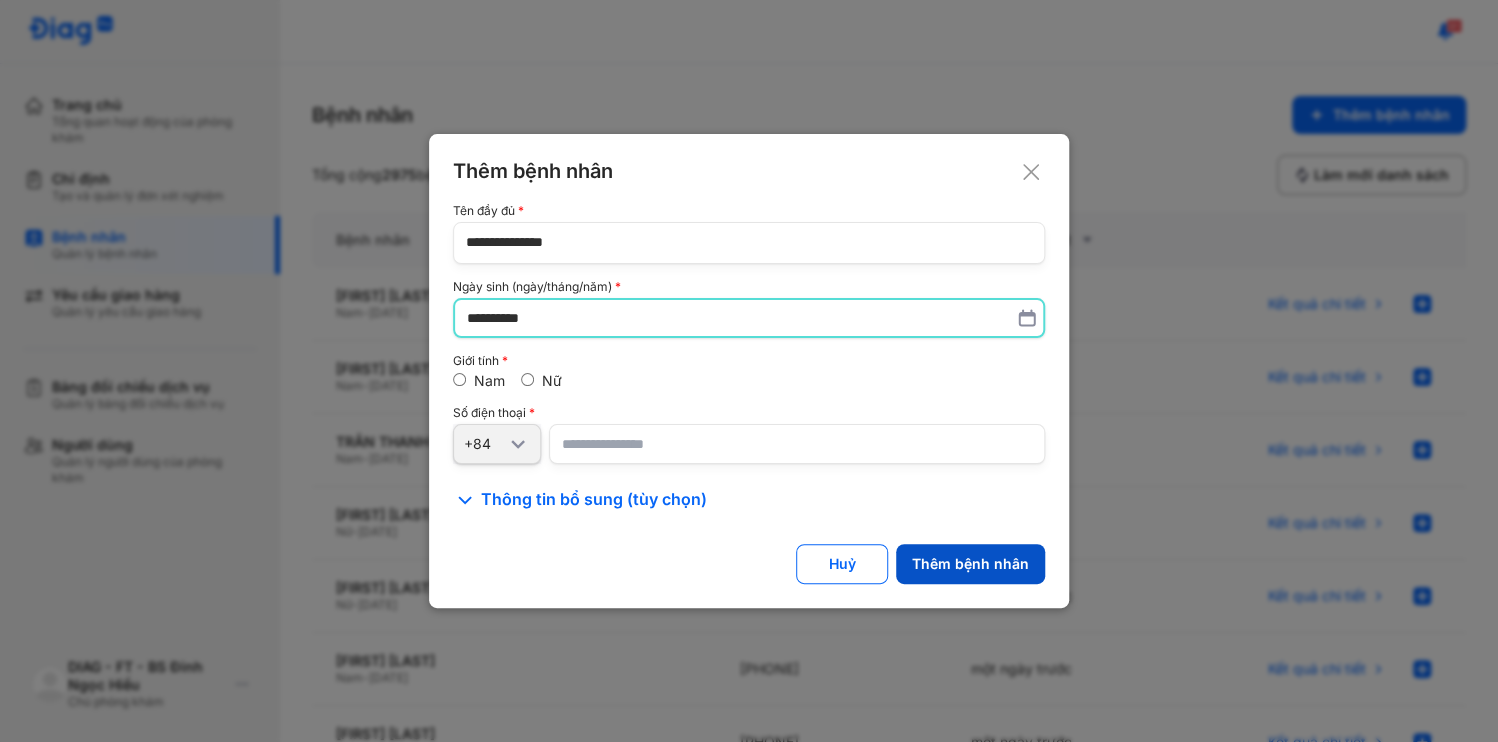 type on "**********" 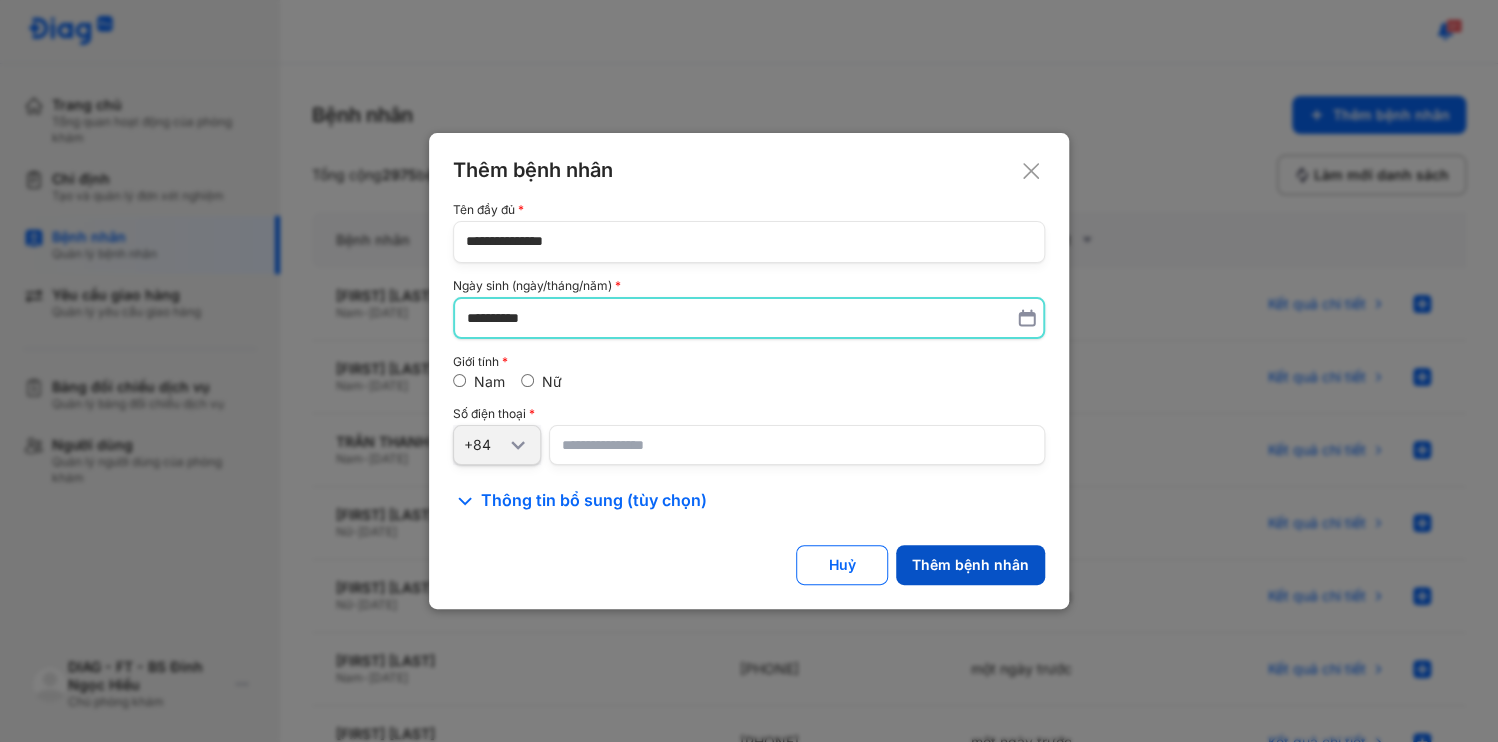 click on "Thêm bệnh nhân" 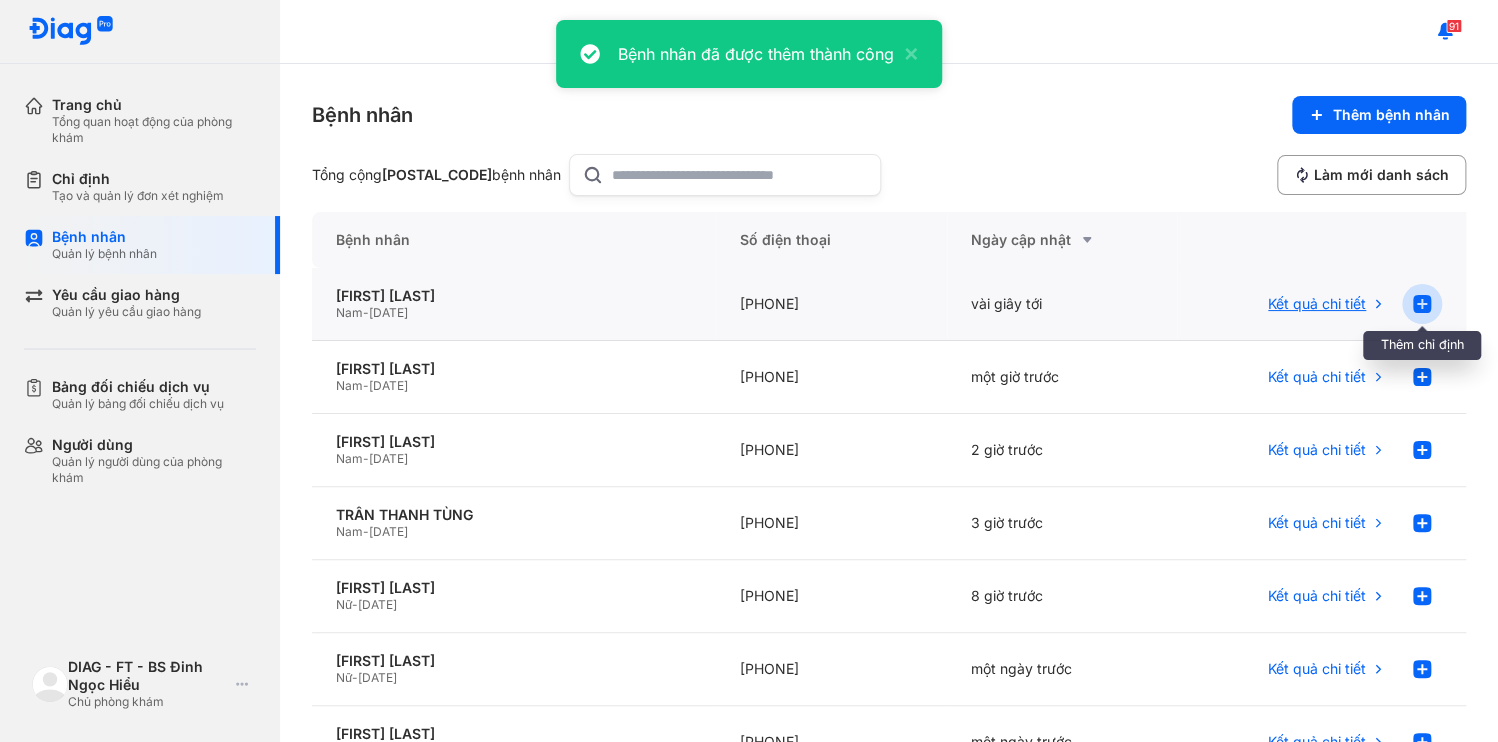 click 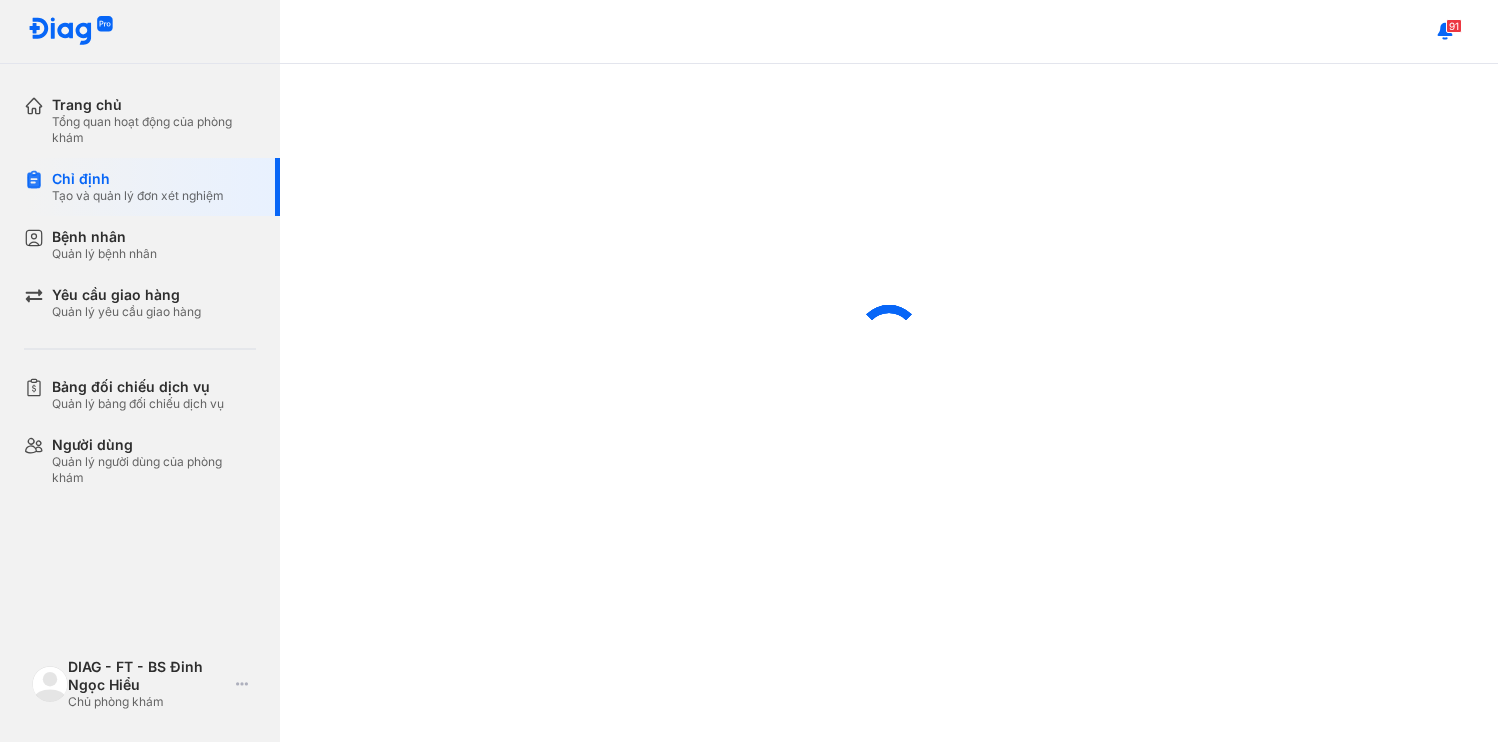 scroll, scrollTop: 0, scrollLeft: 0, axis: both 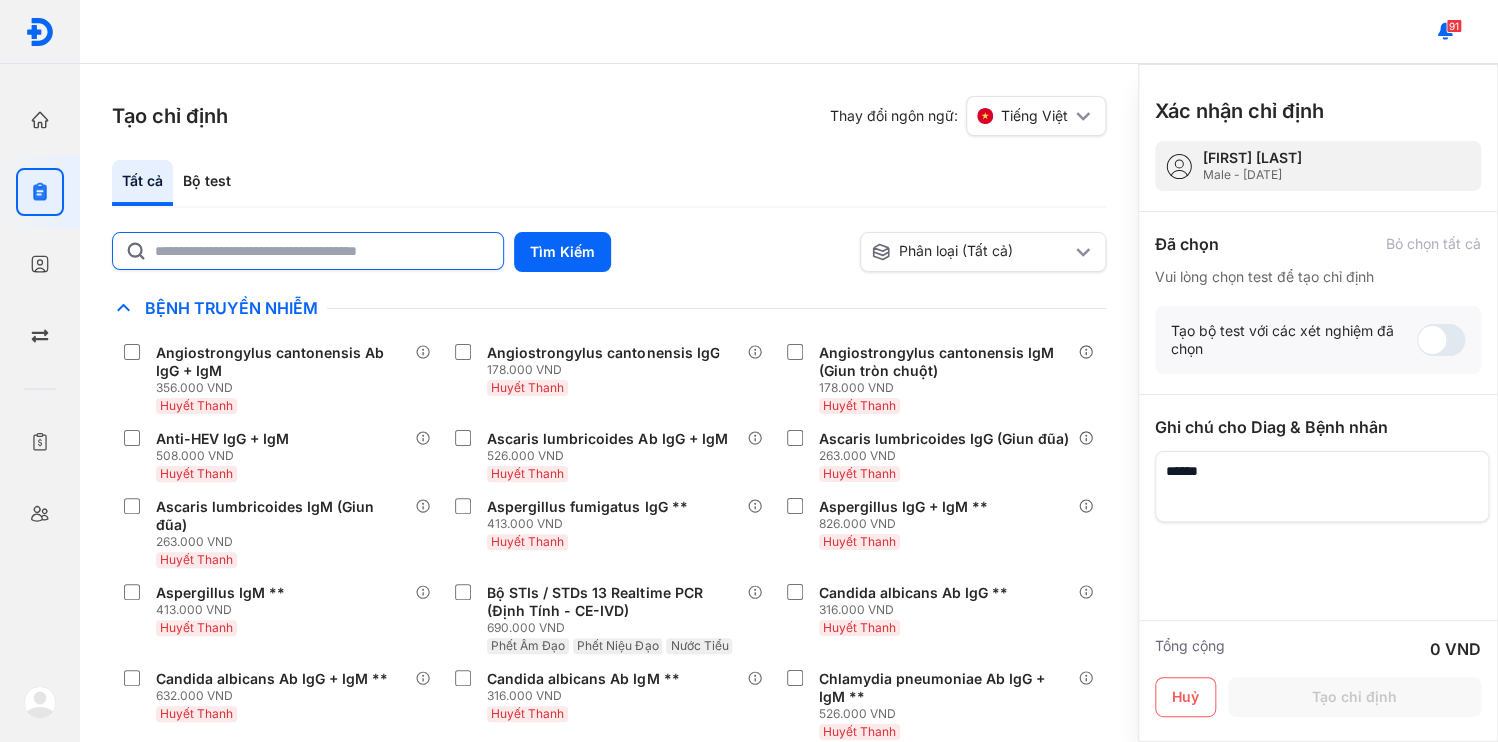 click 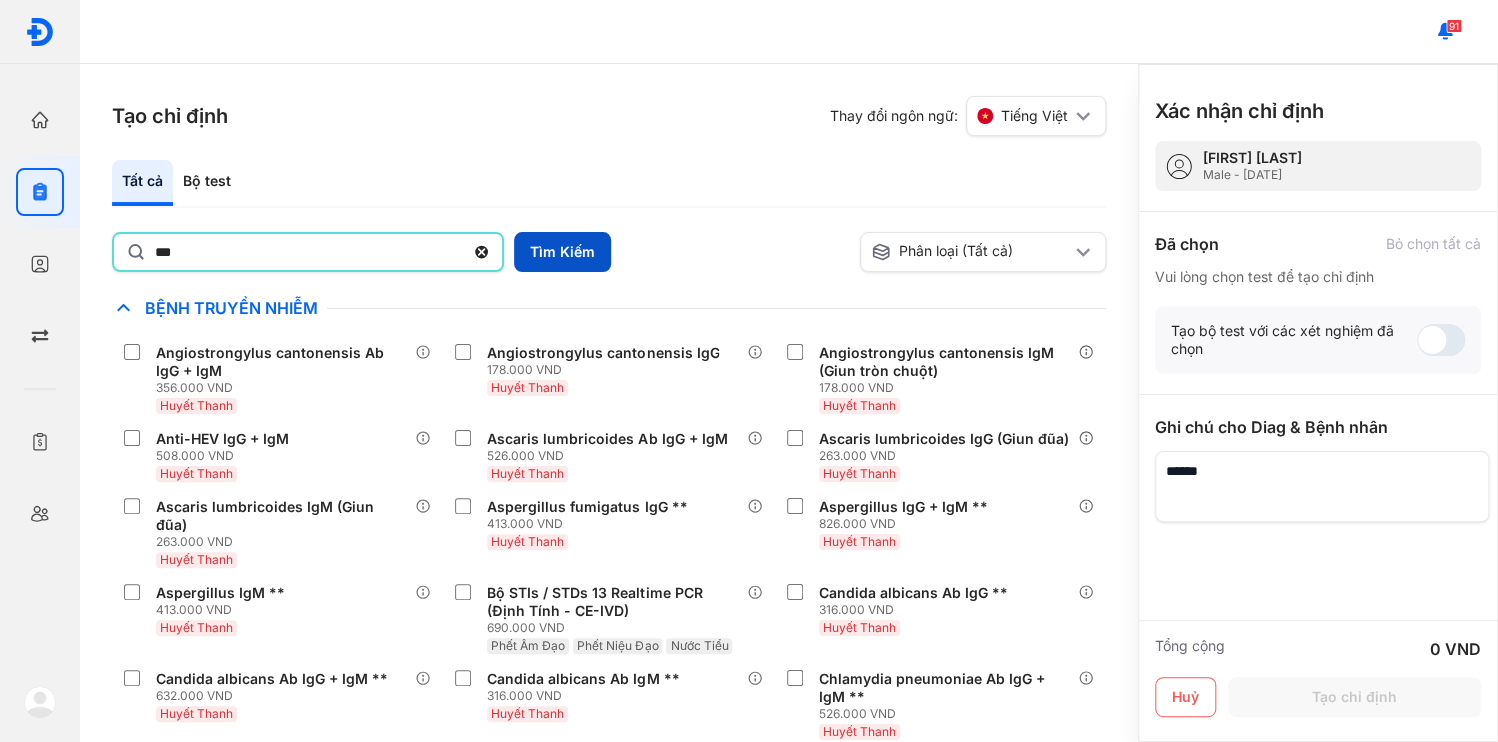 type on "***" 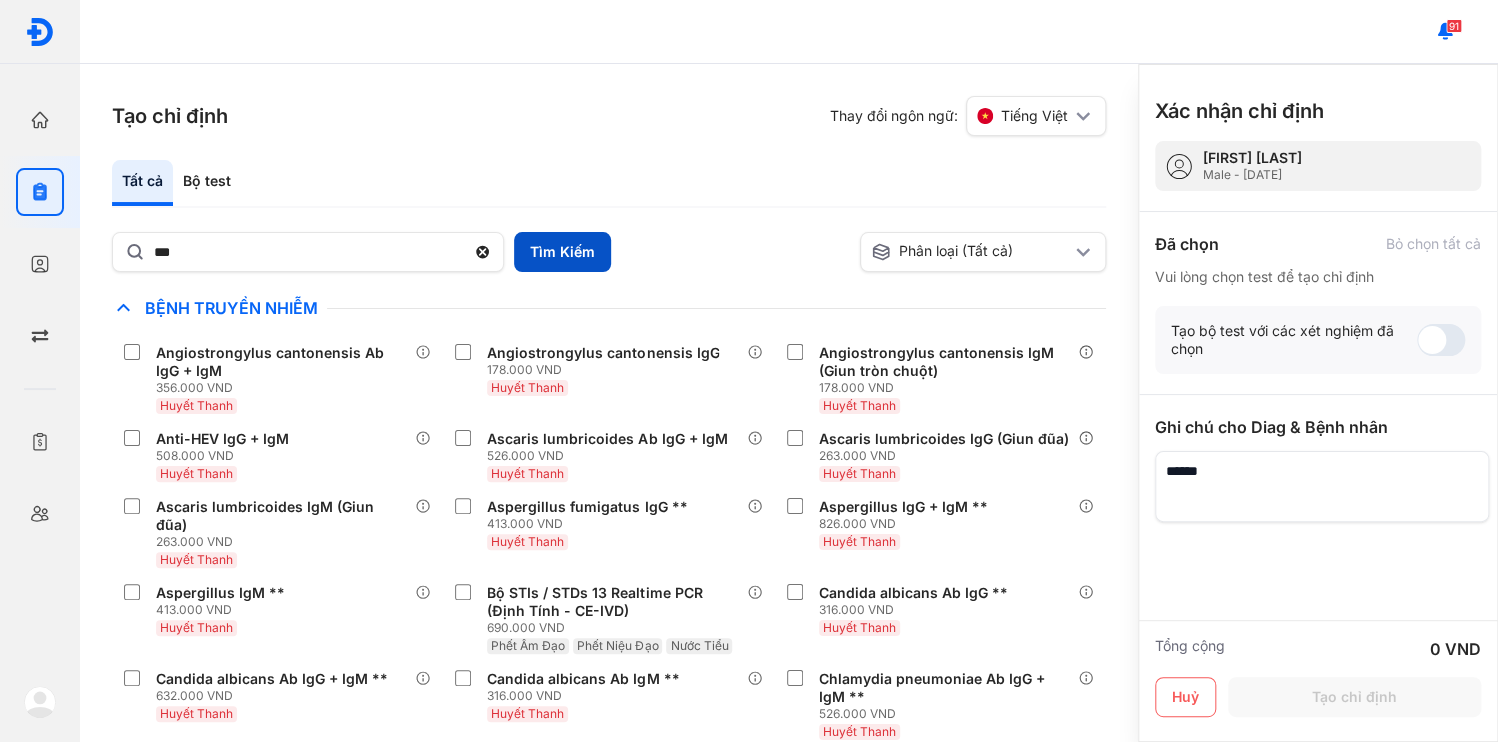 click on "Tìm Kiếm" at bounding box center [562, 252] 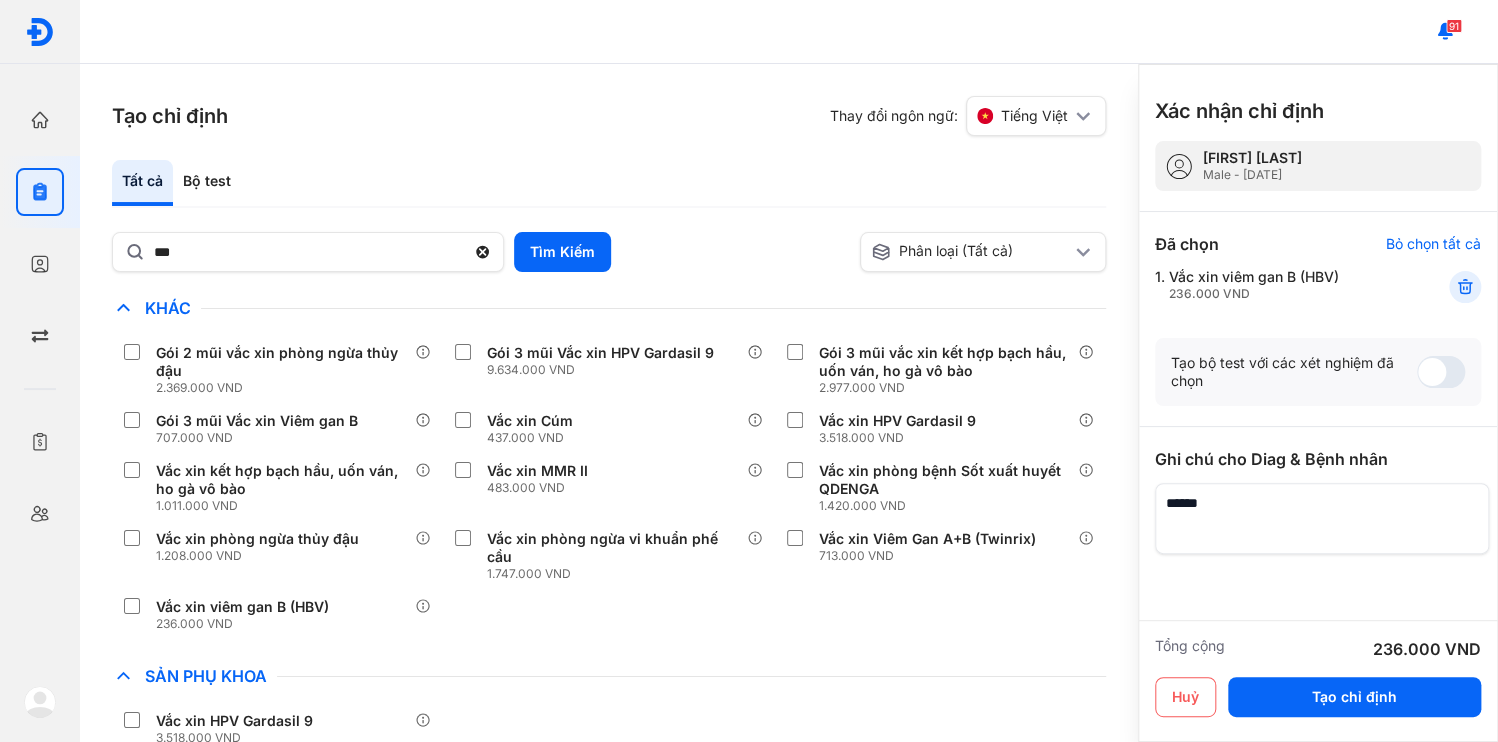 click at bounding box center (1322, 518) 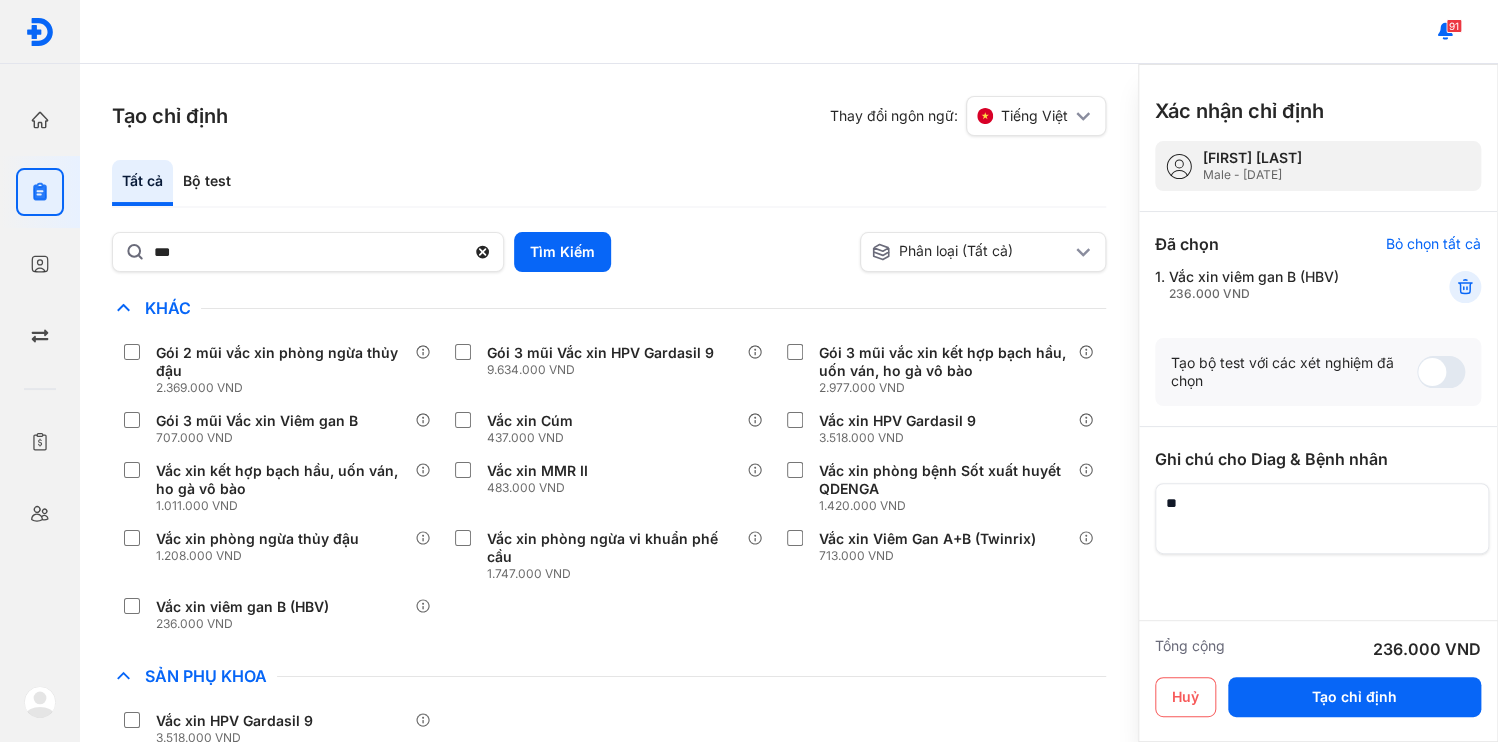 type on "*" 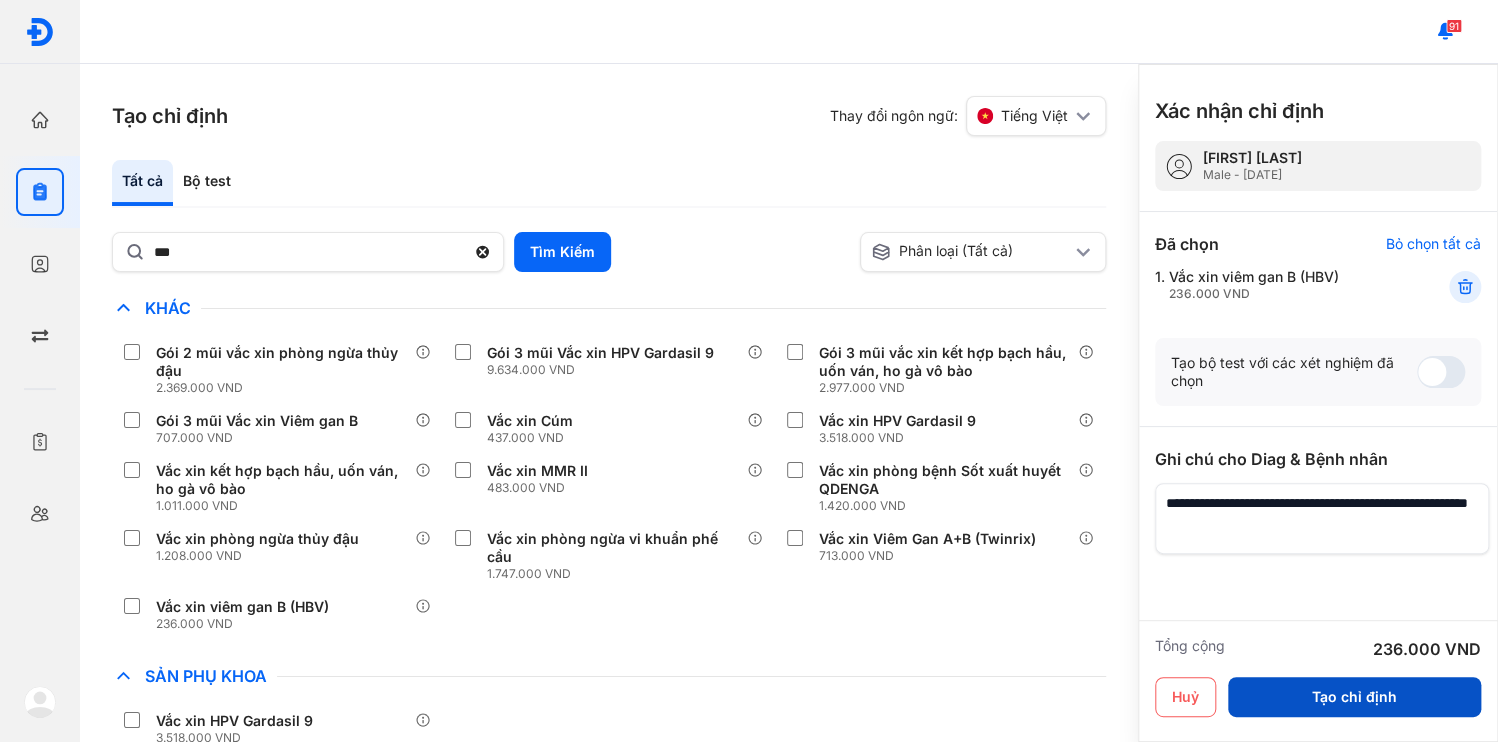 type on "**********" 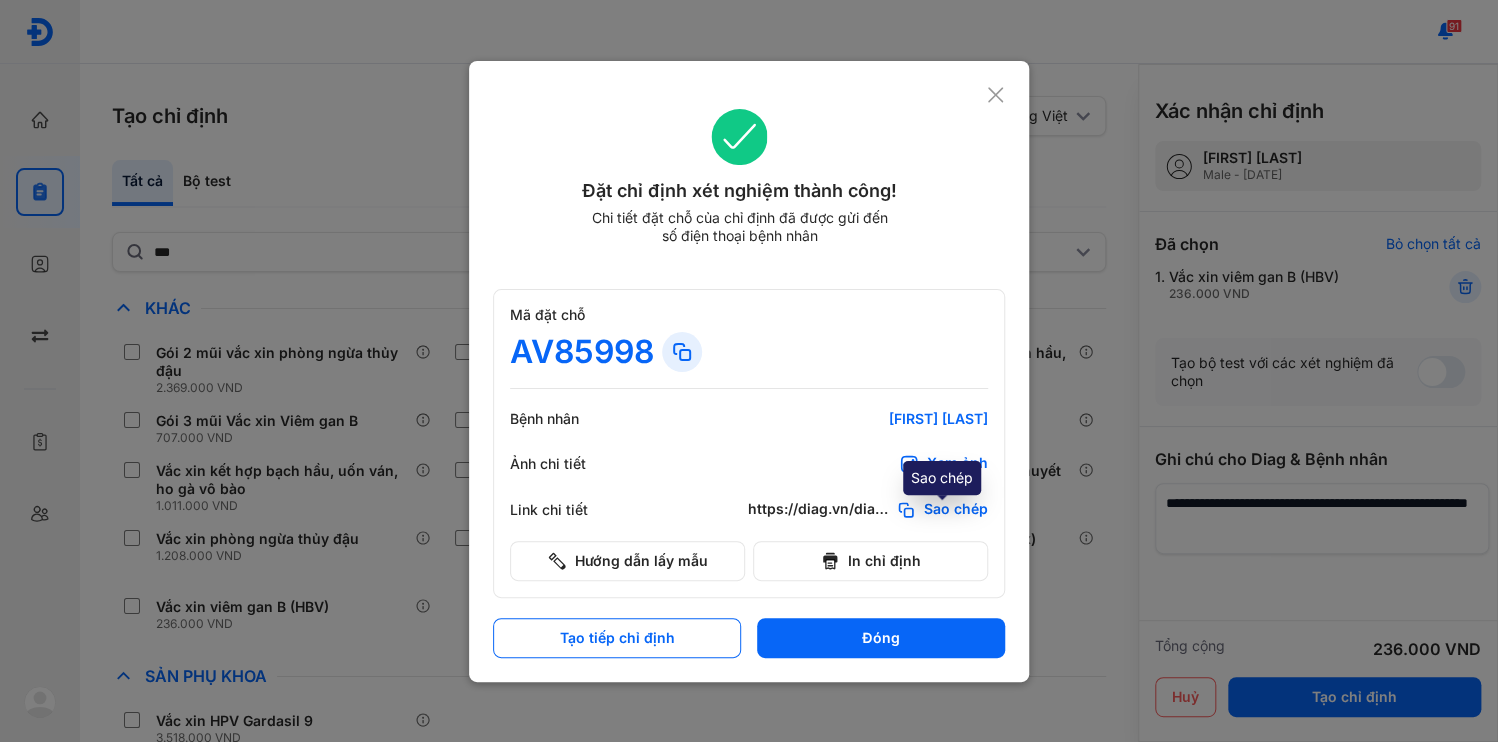 click on "Sao chép" 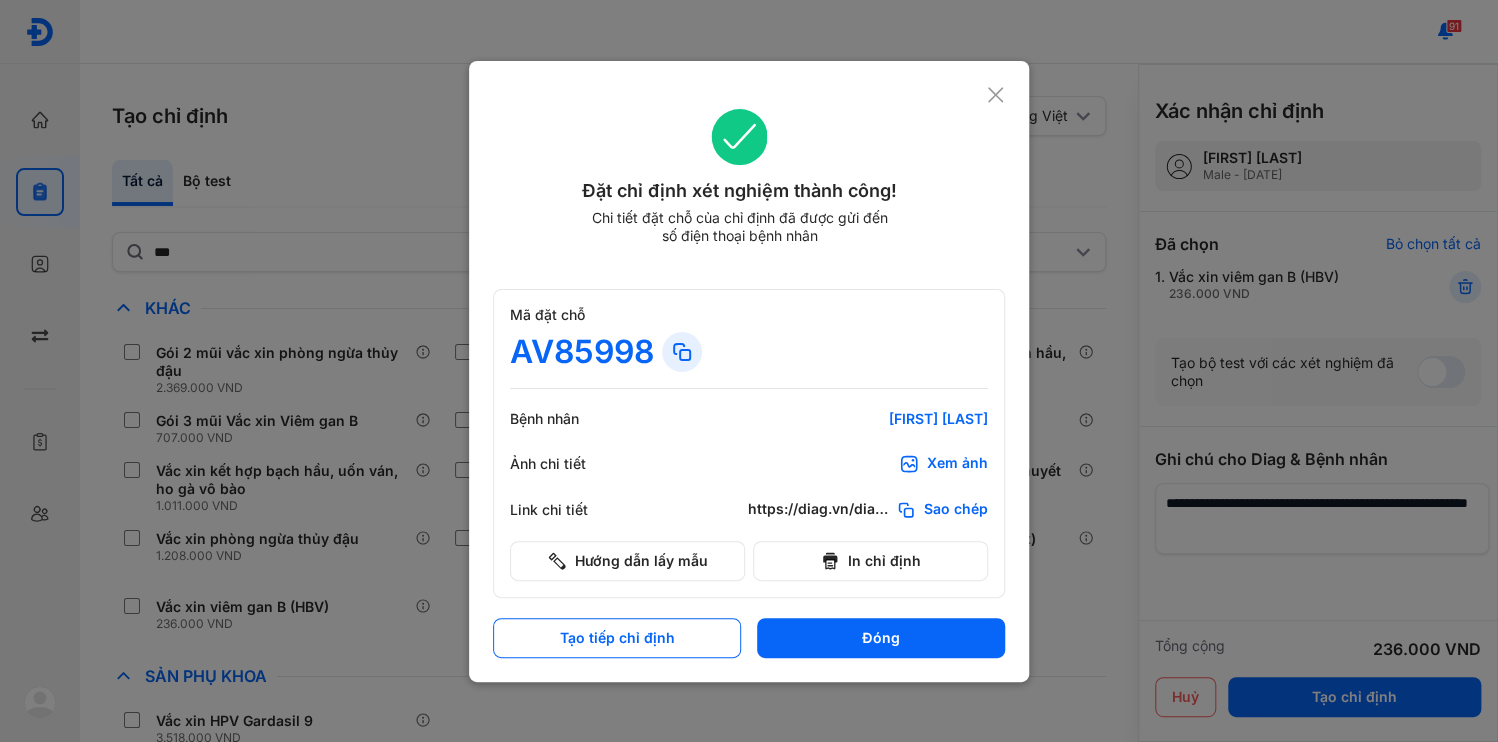 click on "Đặt chỉ định xét nghiệm thành công! Chi tiết đặt chỗ của chỉ định đã được gửi đến số điện thoại bệnh nhân Mã đặt chỗ AV85998 Bệnh nhân HUỲNH CÔNG THÁI Ảnh chi tiết Xem ảnh Link chi tiết https://diag.vn/diagpro/booking?reference_code=AV85998 Sao chép Hướng dẫn lấy mẫu In chỉ định Tạo tiếp chỉ định Đóng" at bounding box center [749, 371] 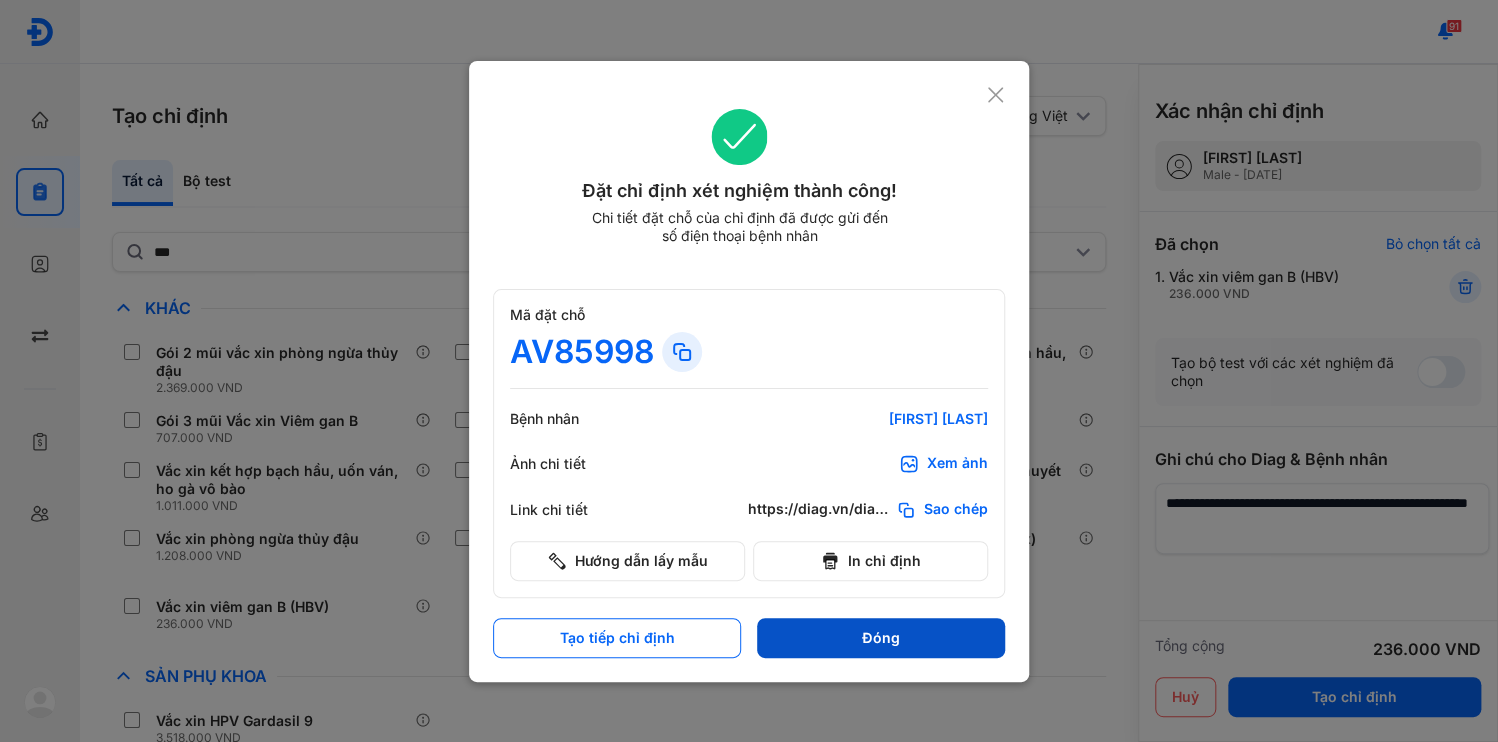 click on "Đóng" at bounding box center [881, 638] 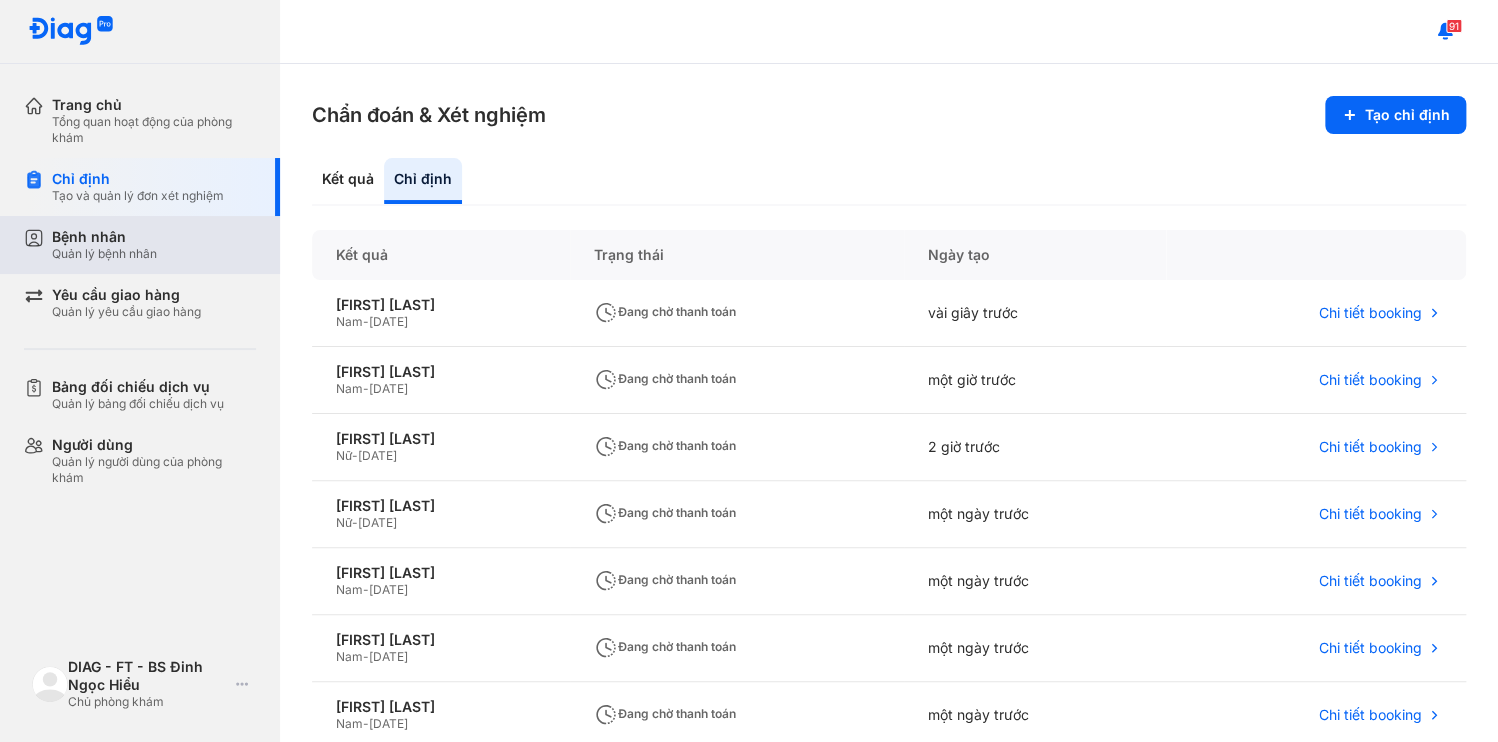 click on "Bệnh nhân" at bounding box center [104, 237] 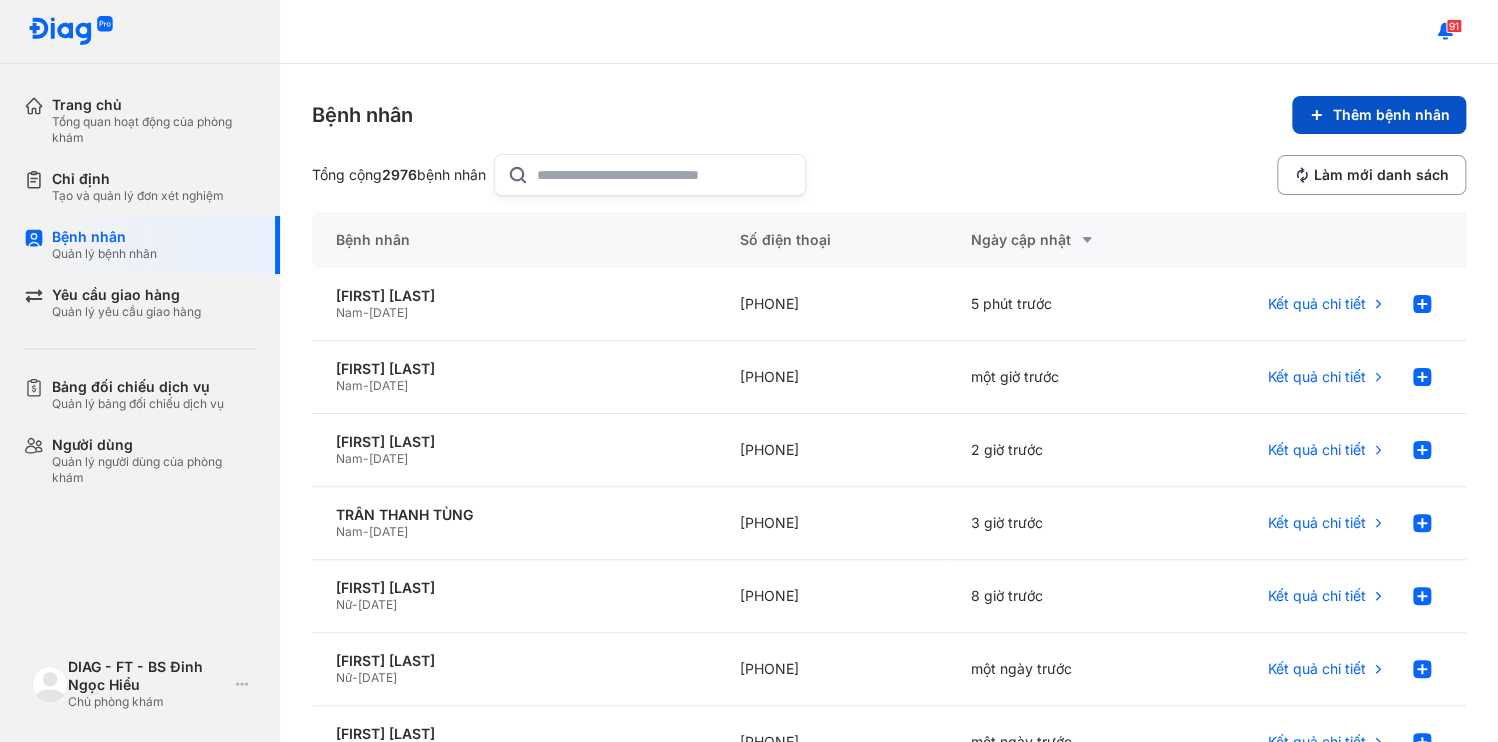 click on "Thêm bệnh nhân" at bounding box center [1379, 115] 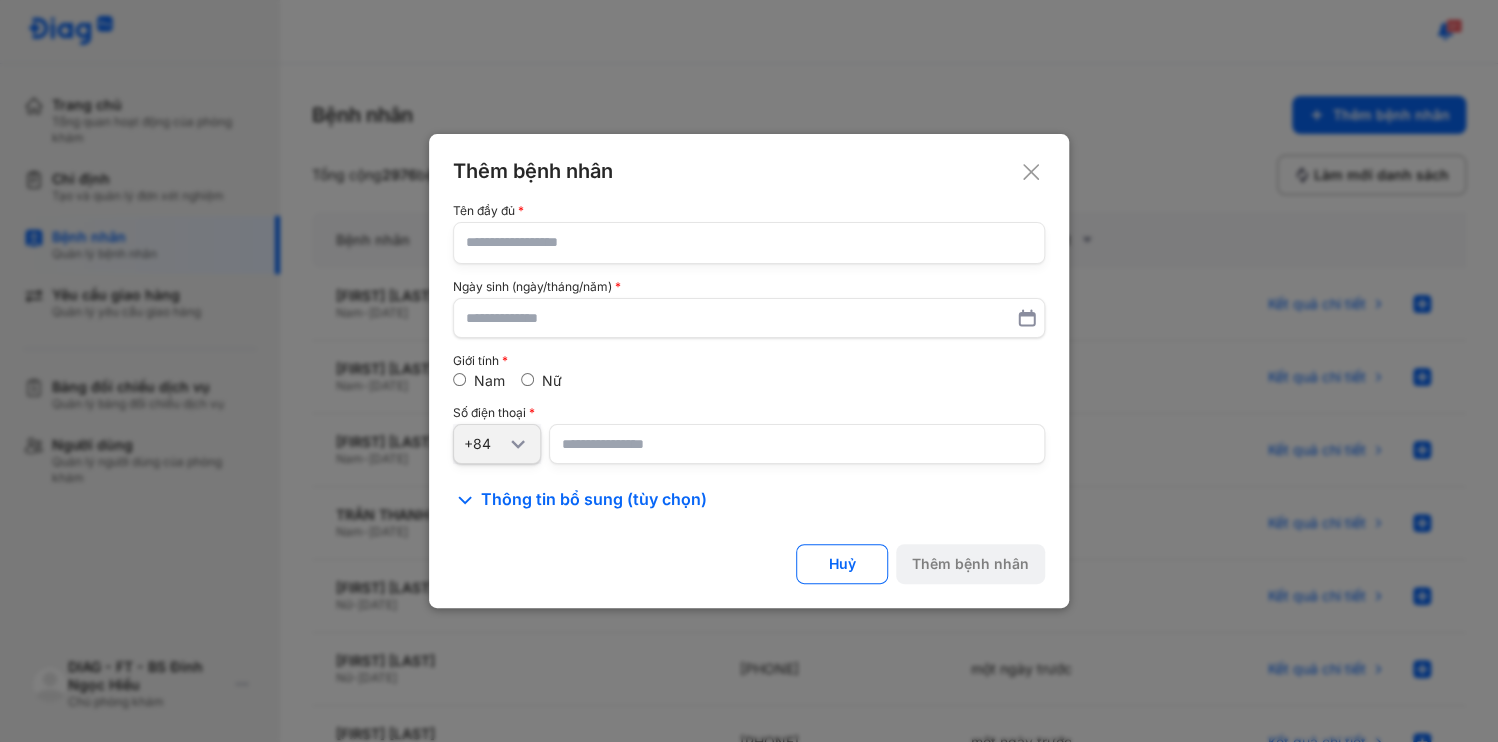 click 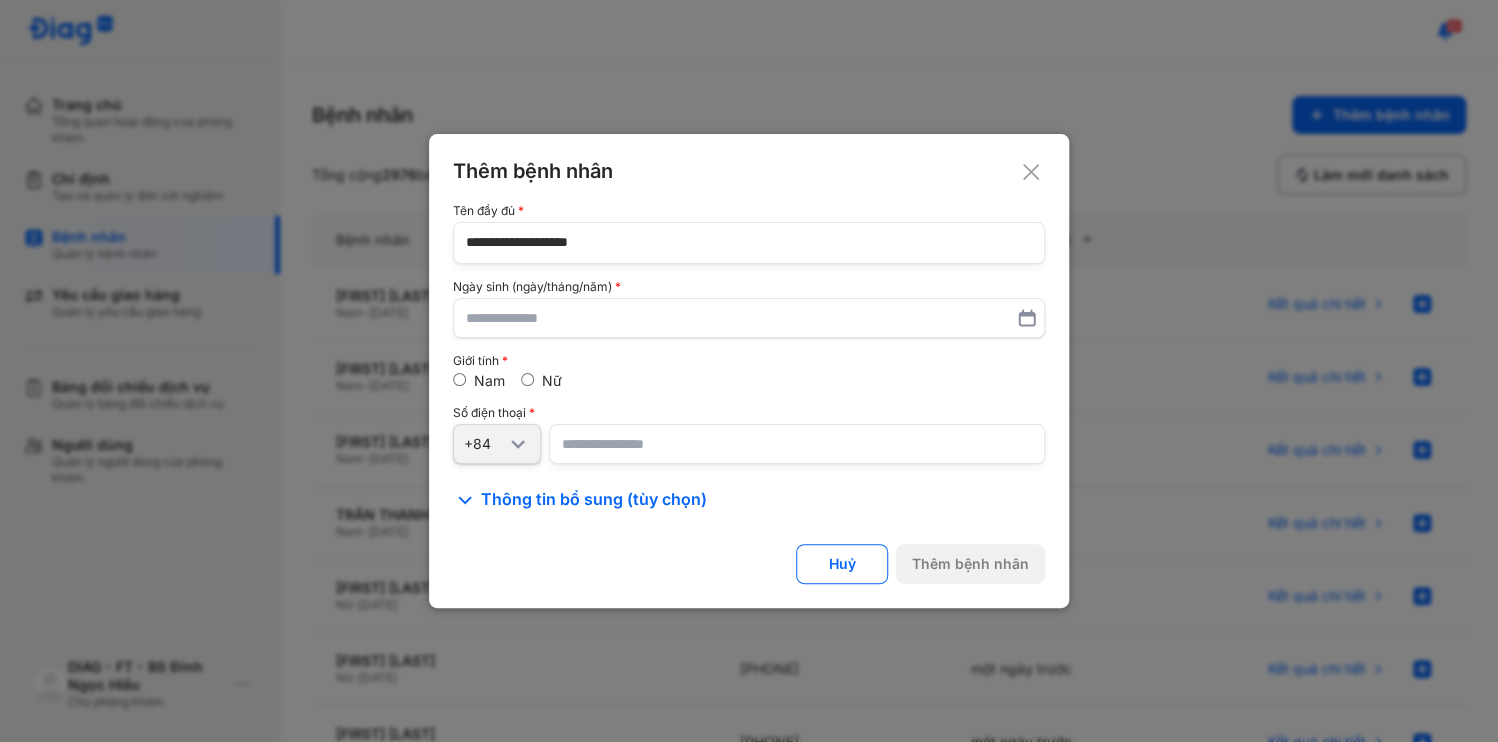 type on "**********" 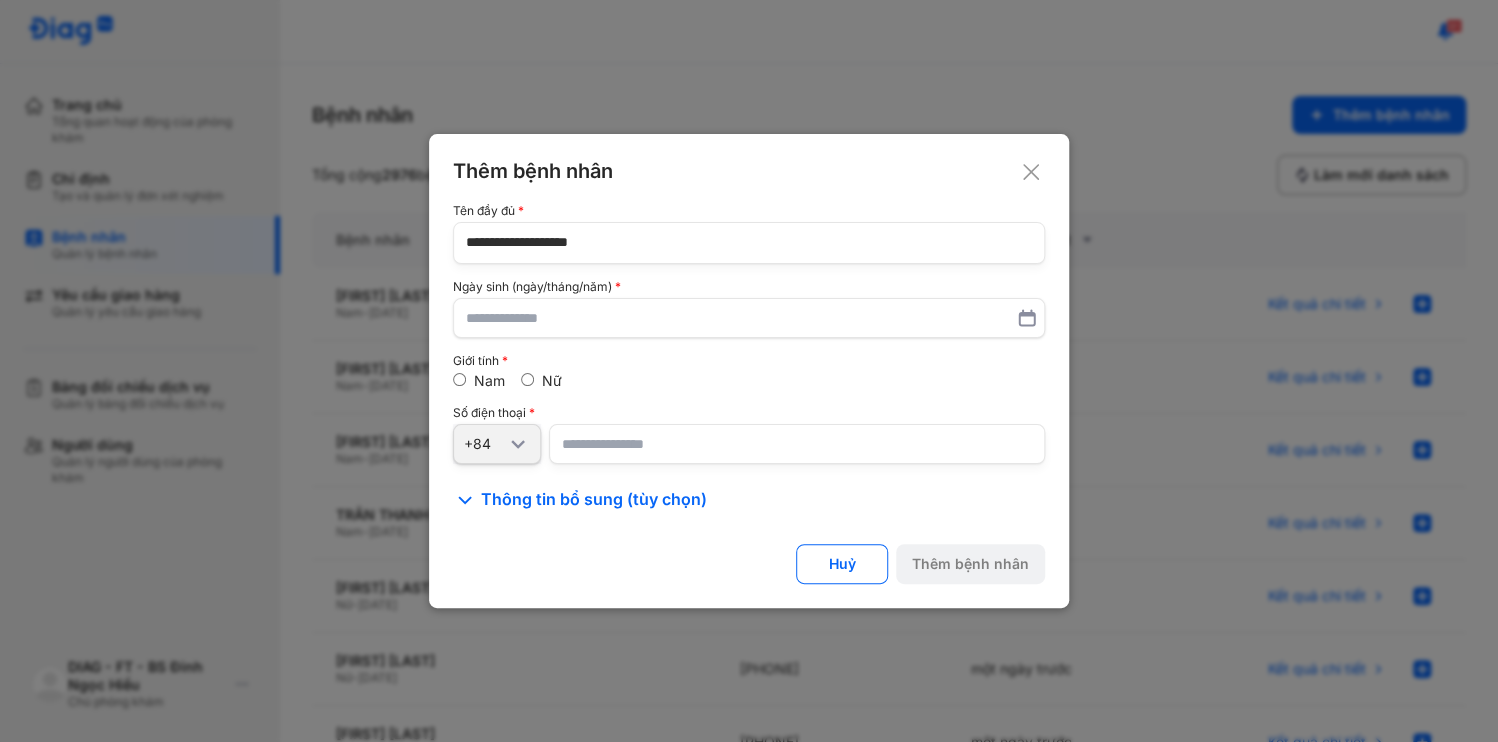 paste on "**********" 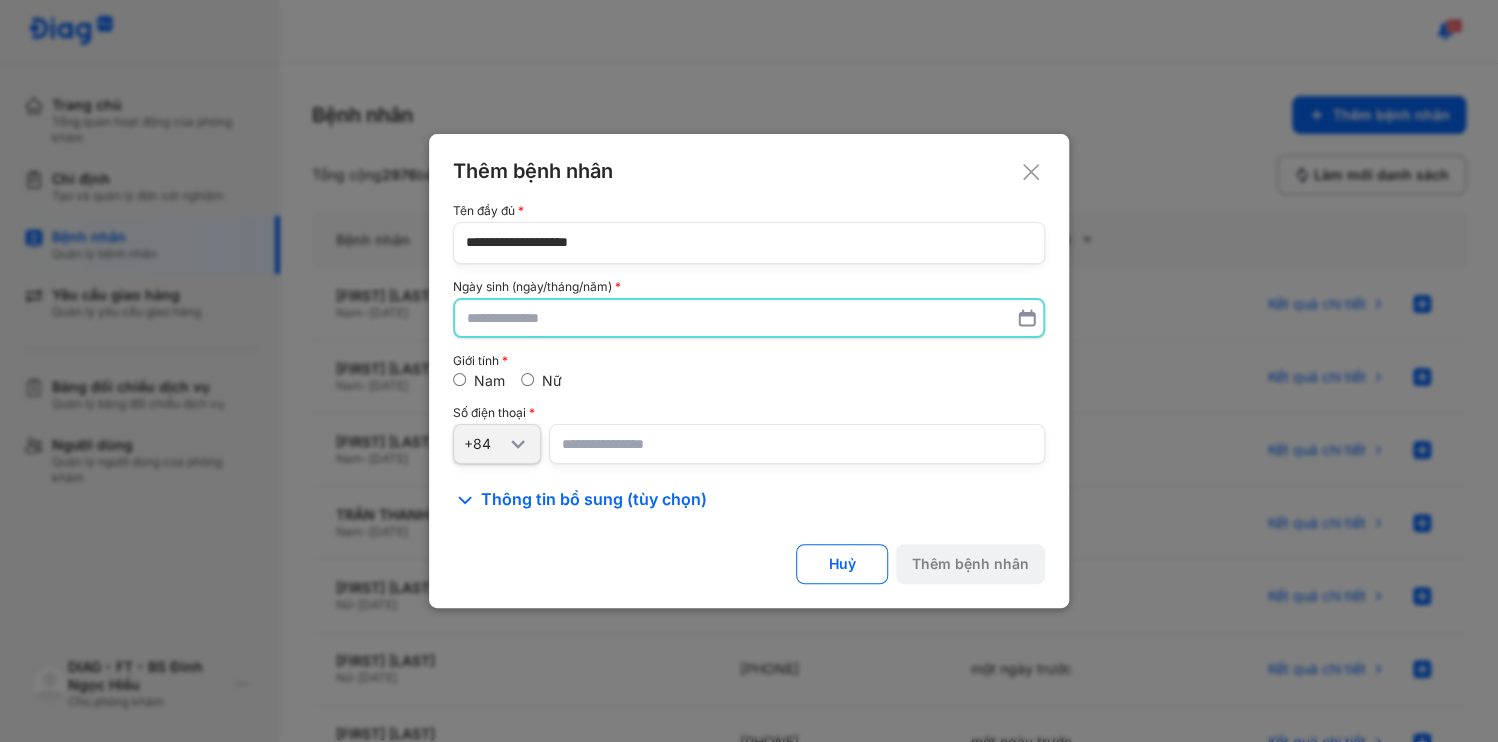 click at bounding box center [749, 318] 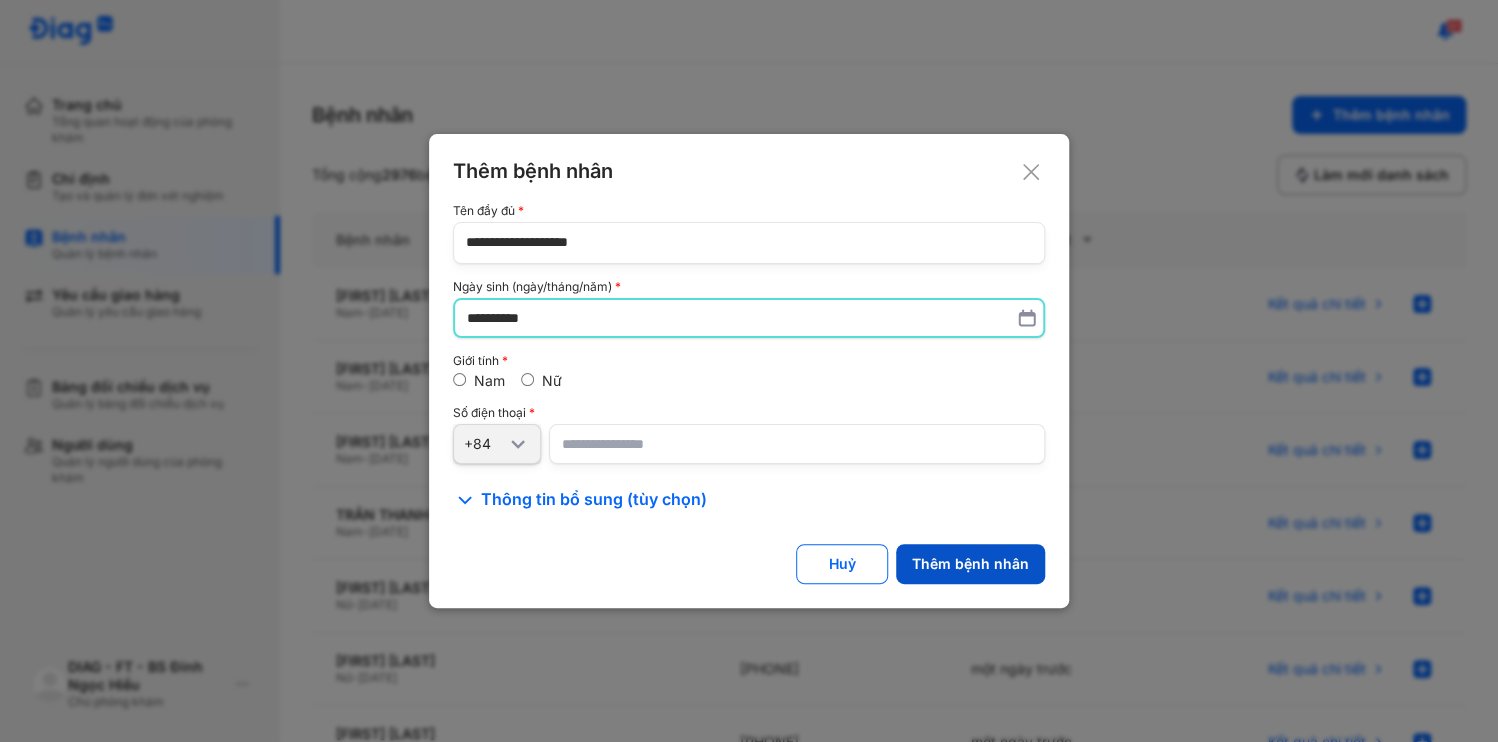 type on "**********" 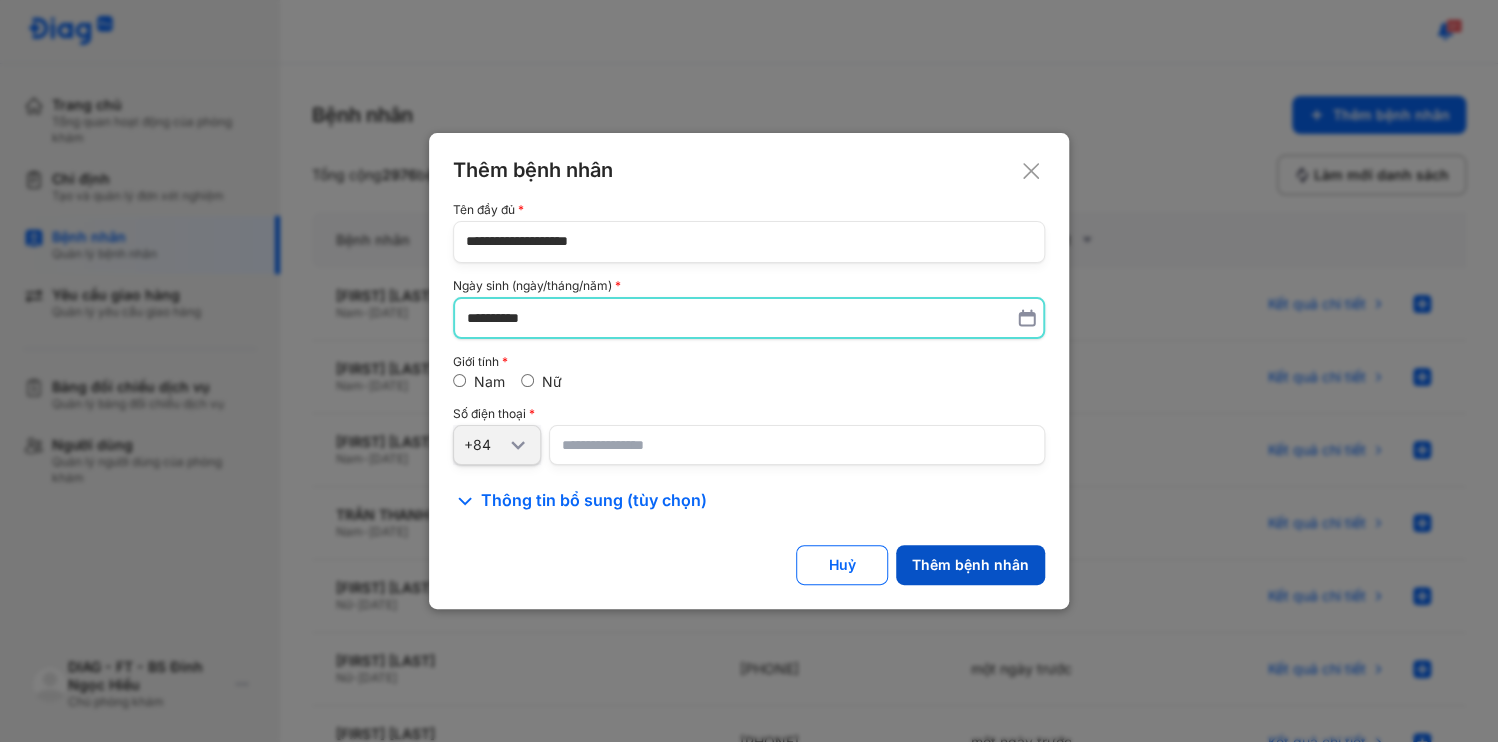 click on "Thêm bệnh nhân" at bounding box center [970, 565] 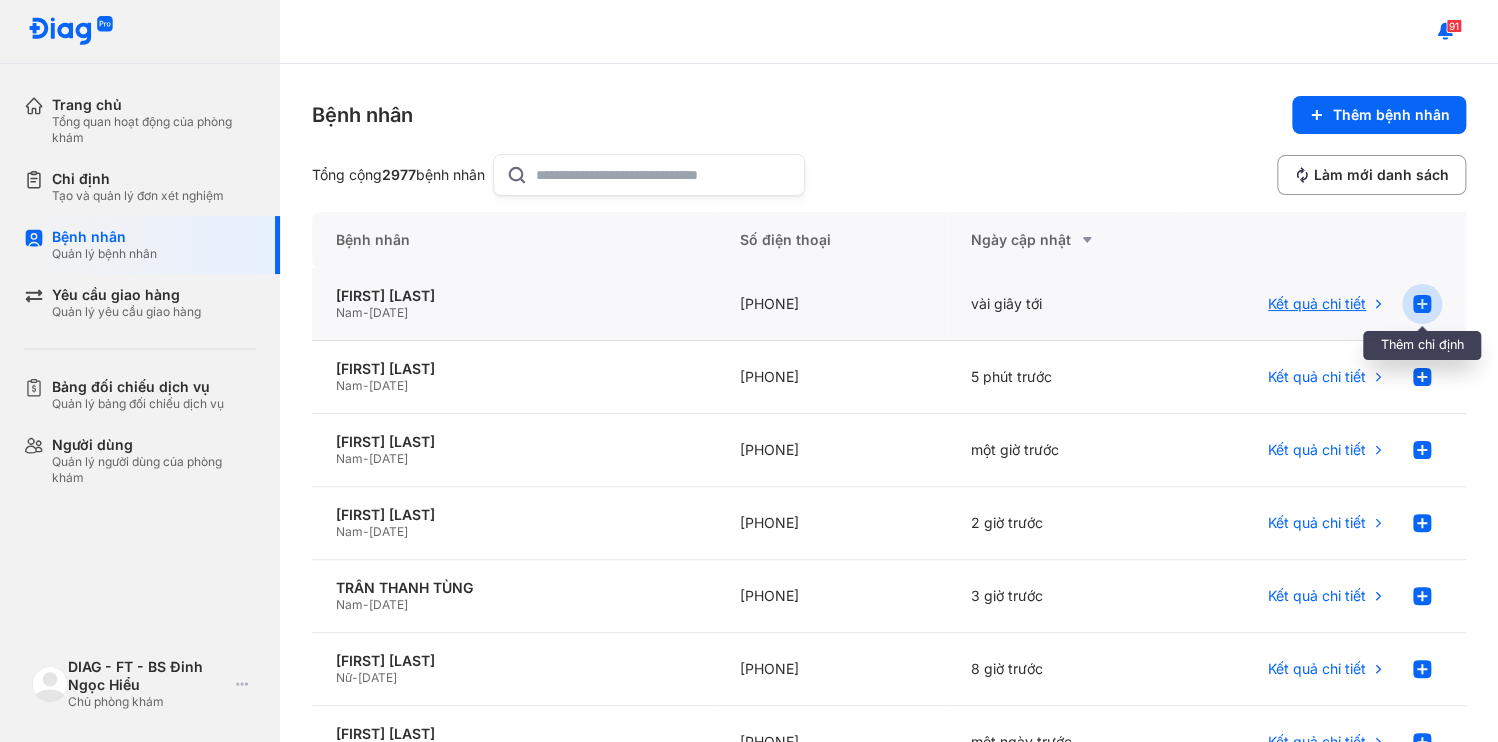 click 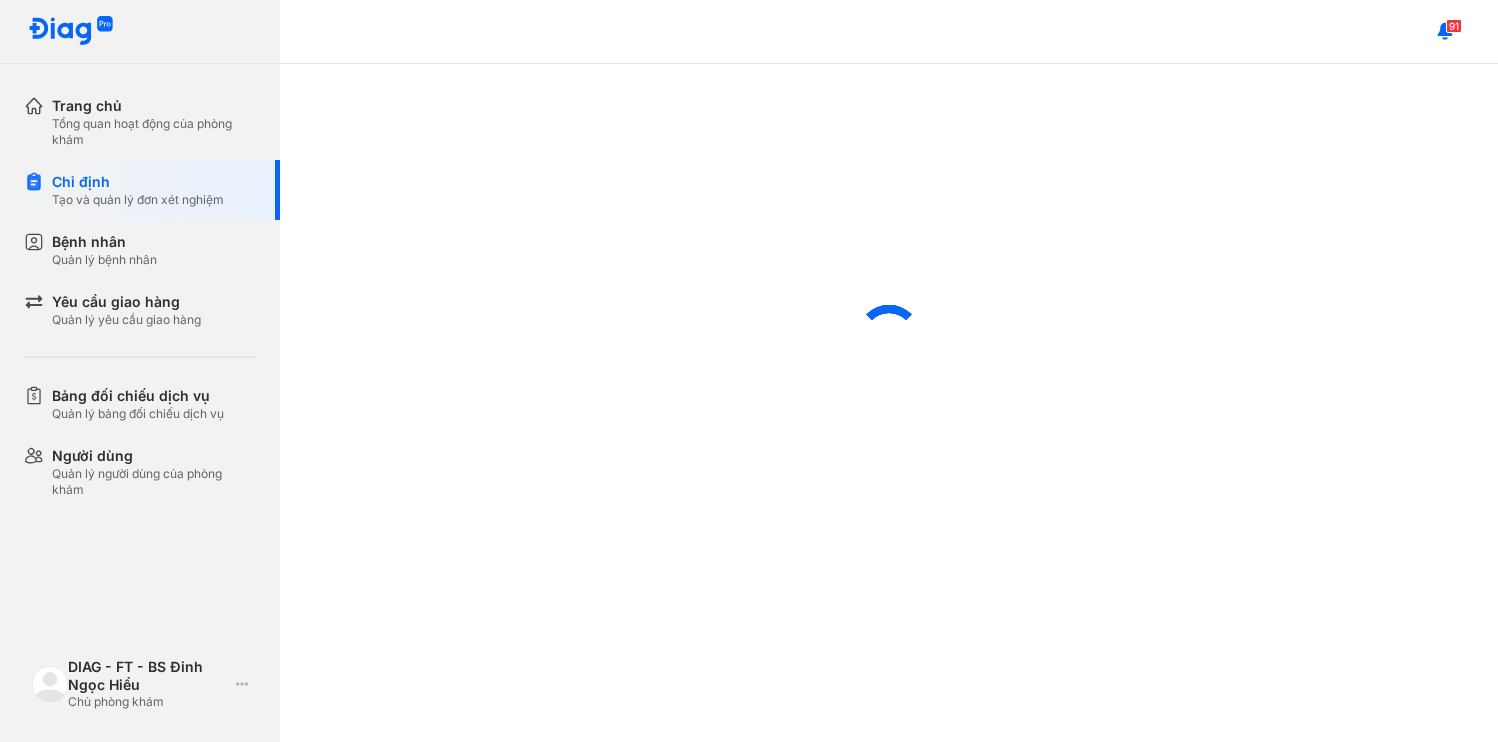 scroll, scrollTop: 0, scrollLeft: 0, axis: both 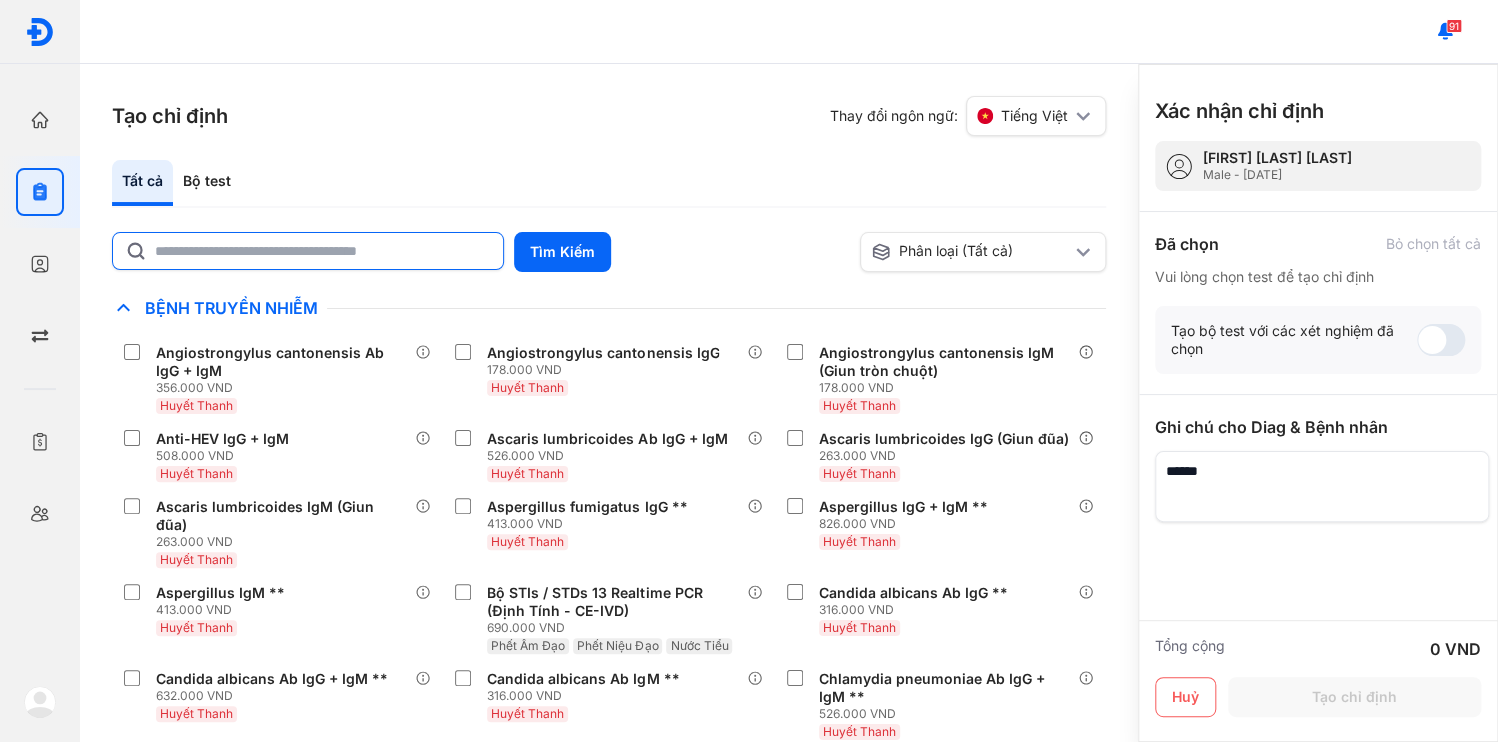 click 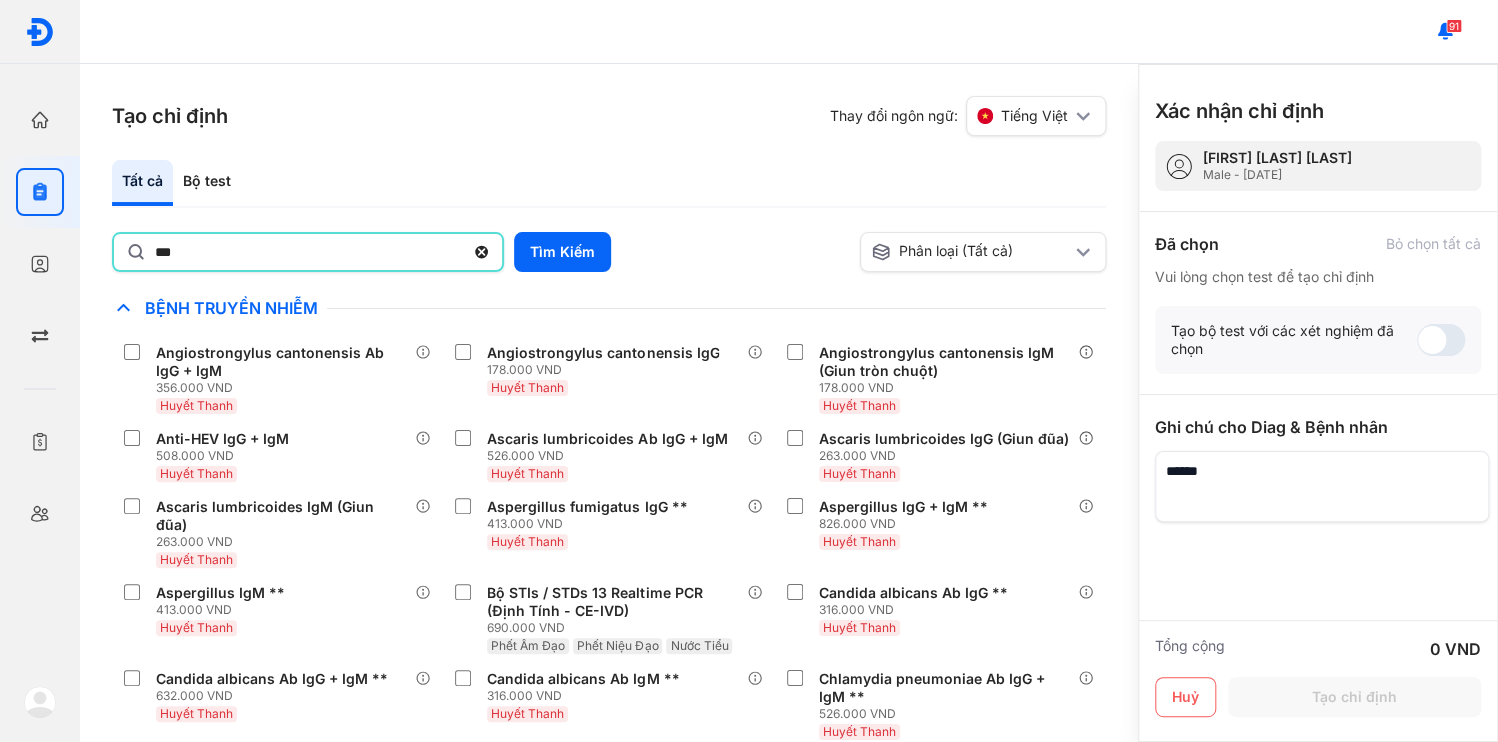 type on "**********" 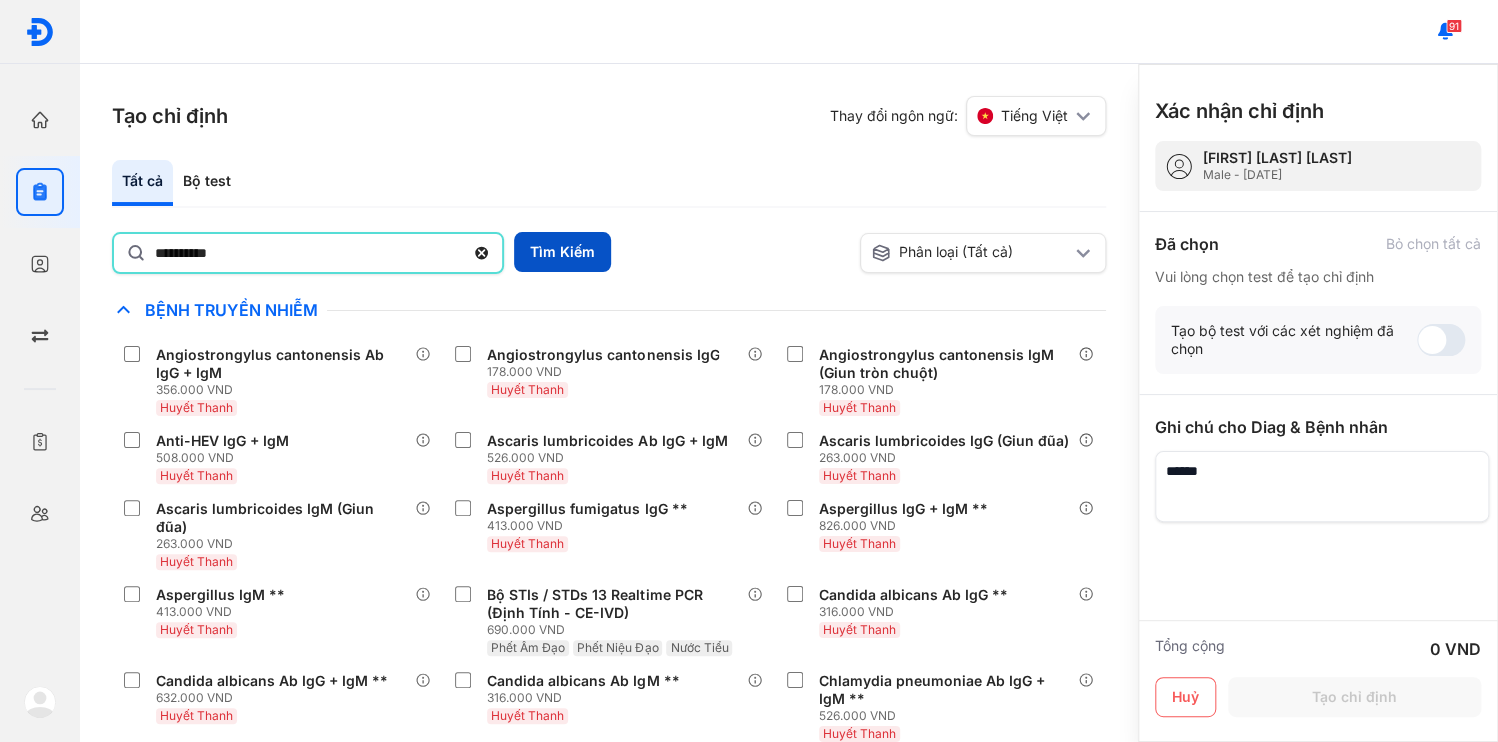 click on "Tìm Kiếm" at bounding box center [562, 252] 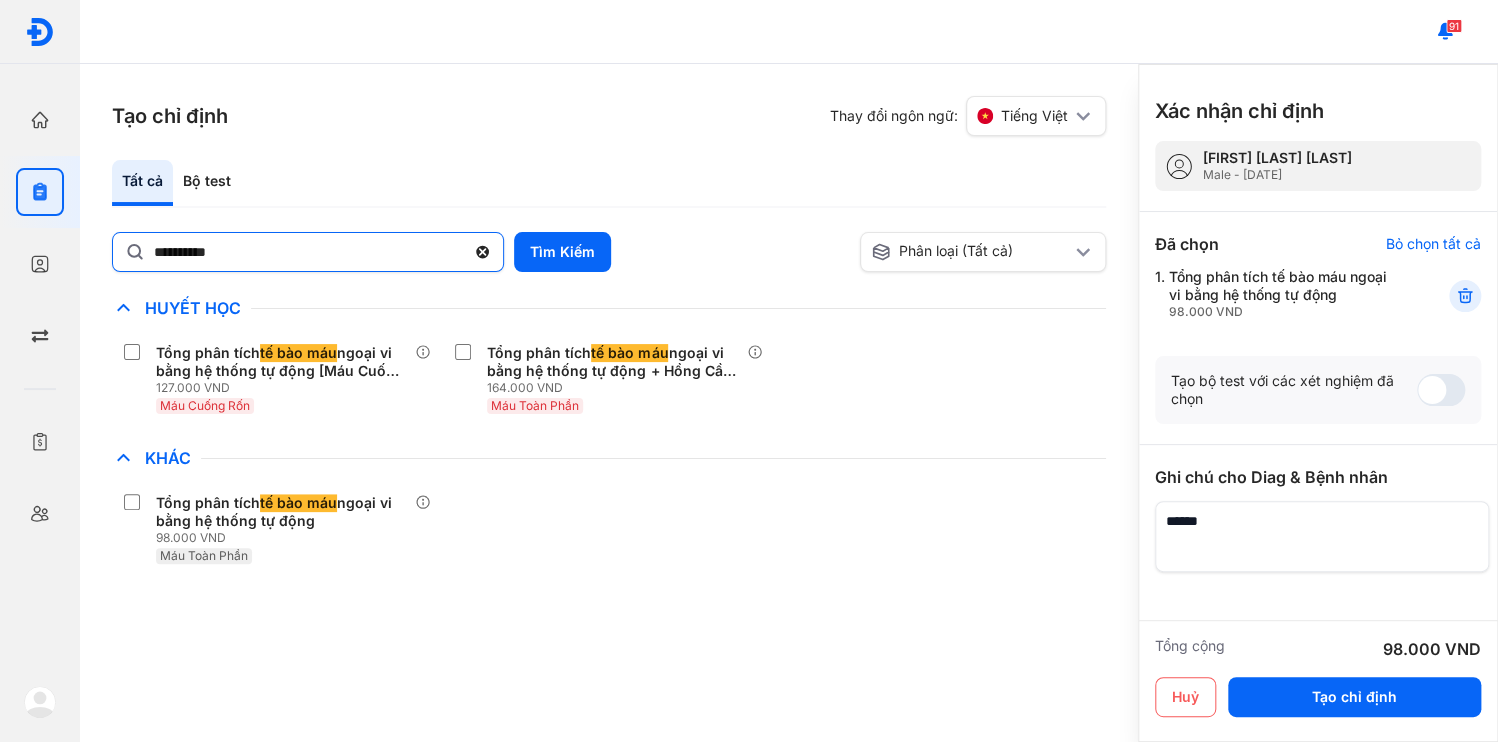 click 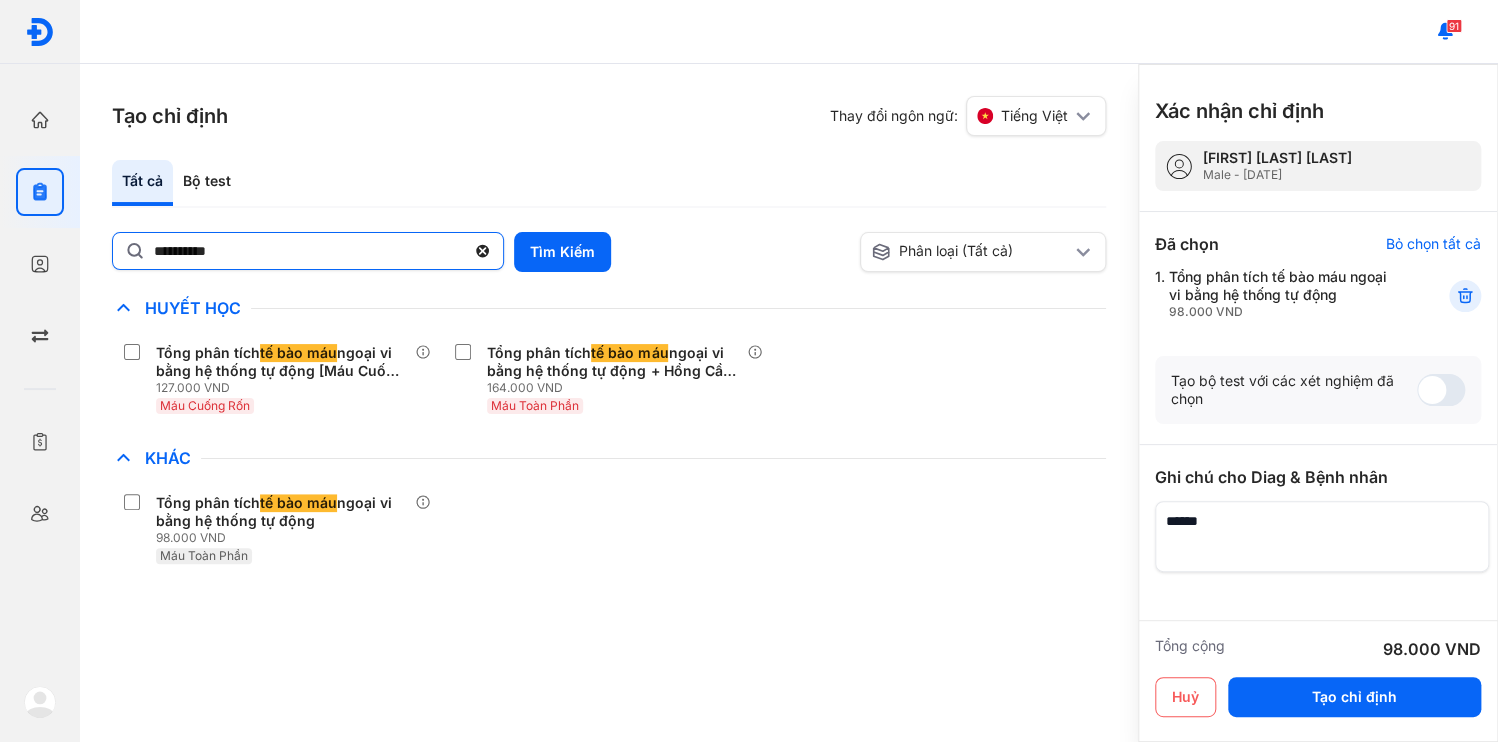 click on "**********" 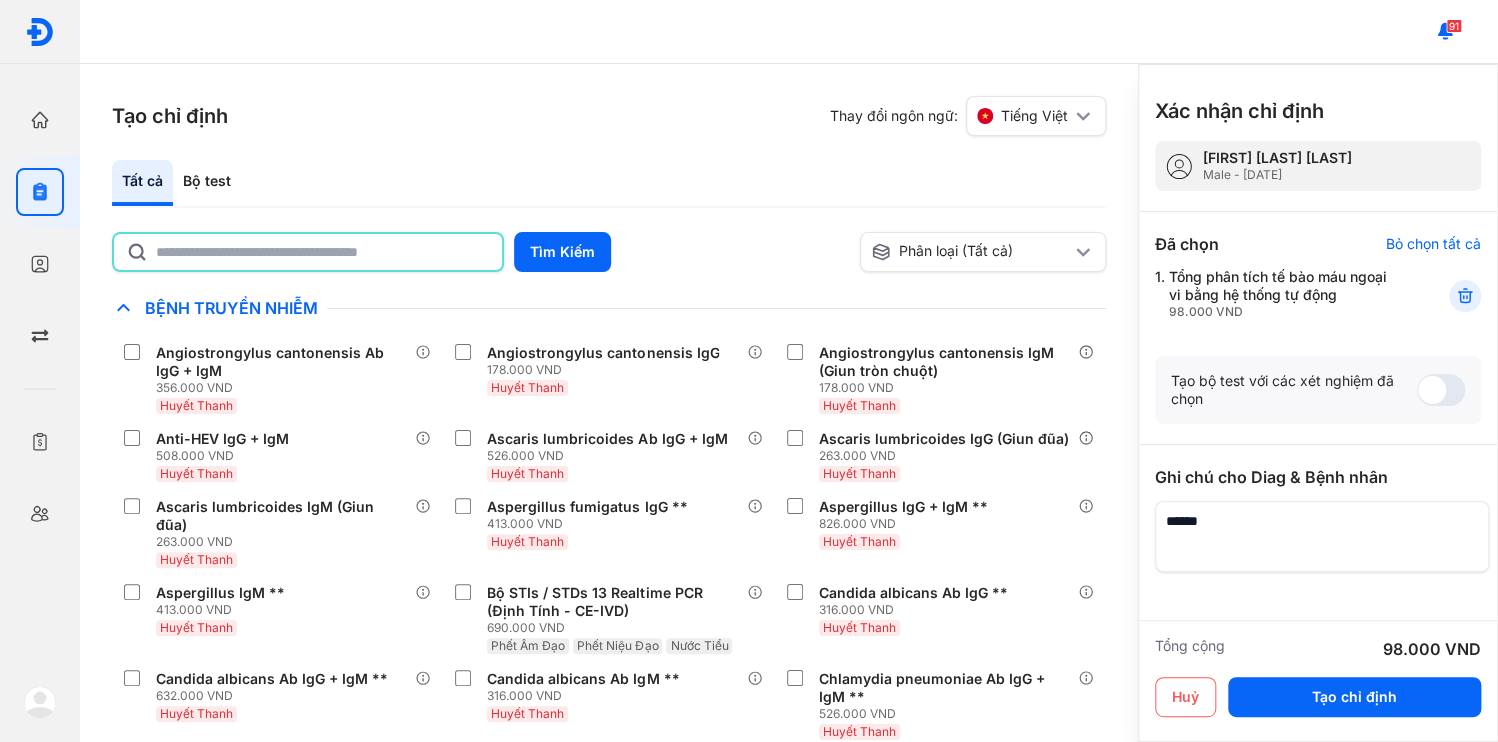 click 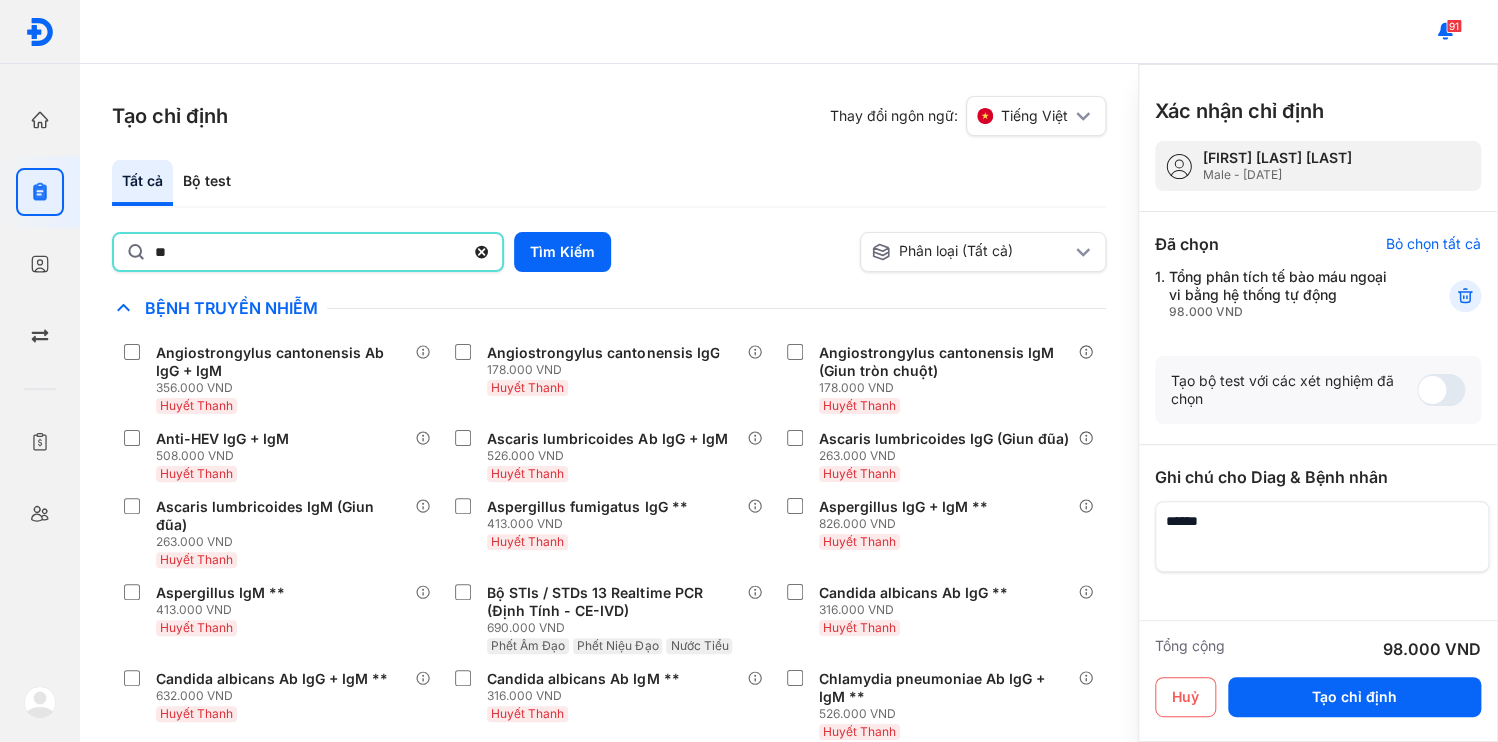 type on "*" 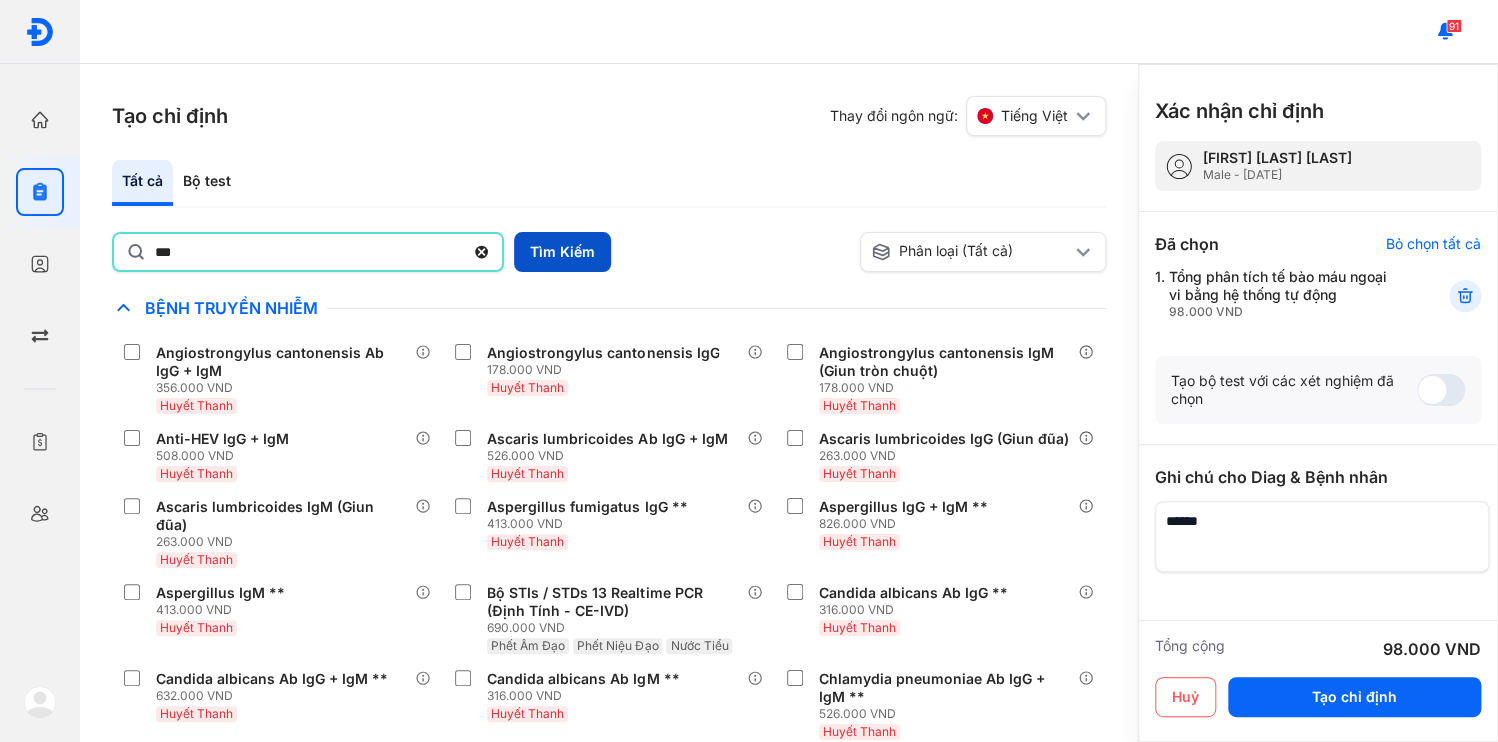 type on "***" 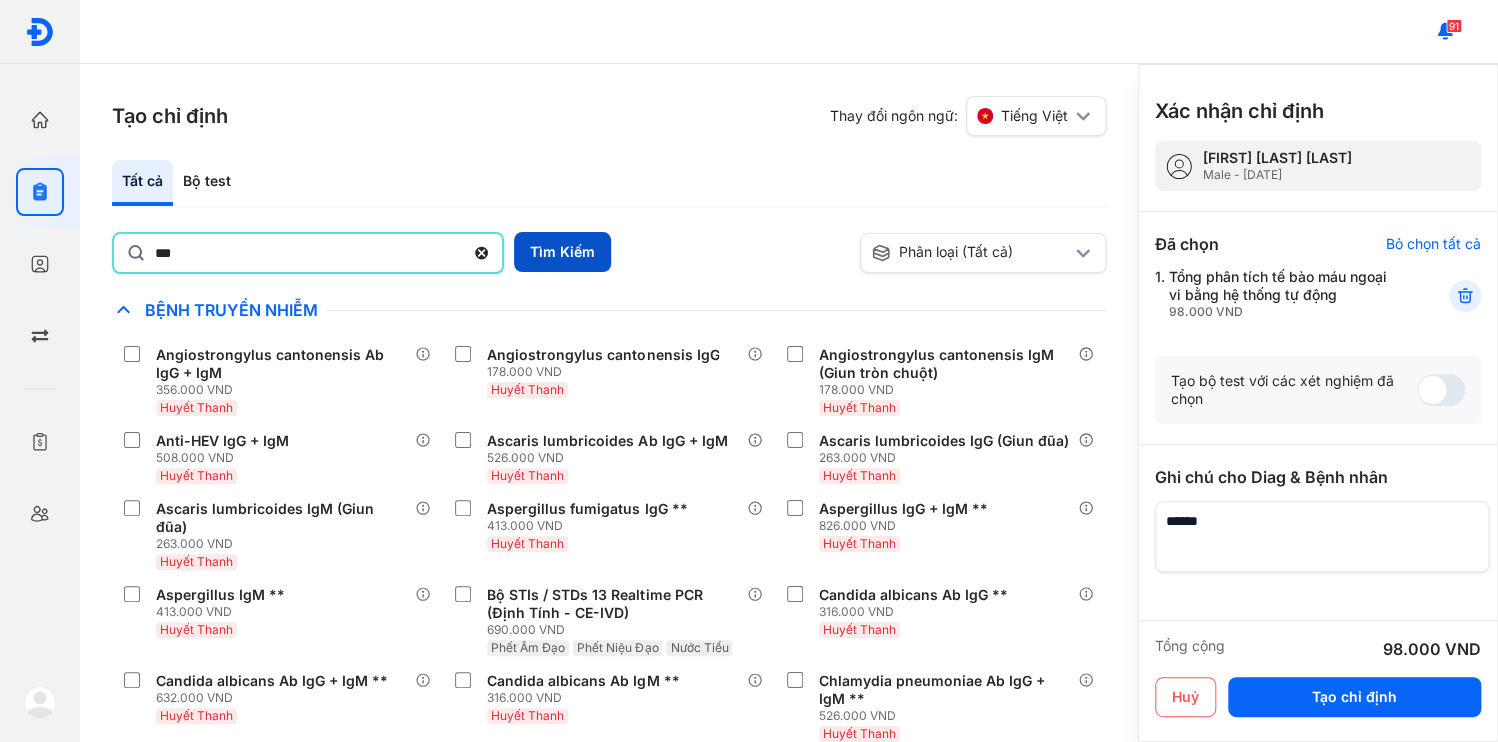 click on "Tìm Kiếm" at bounding box center [562, 252] 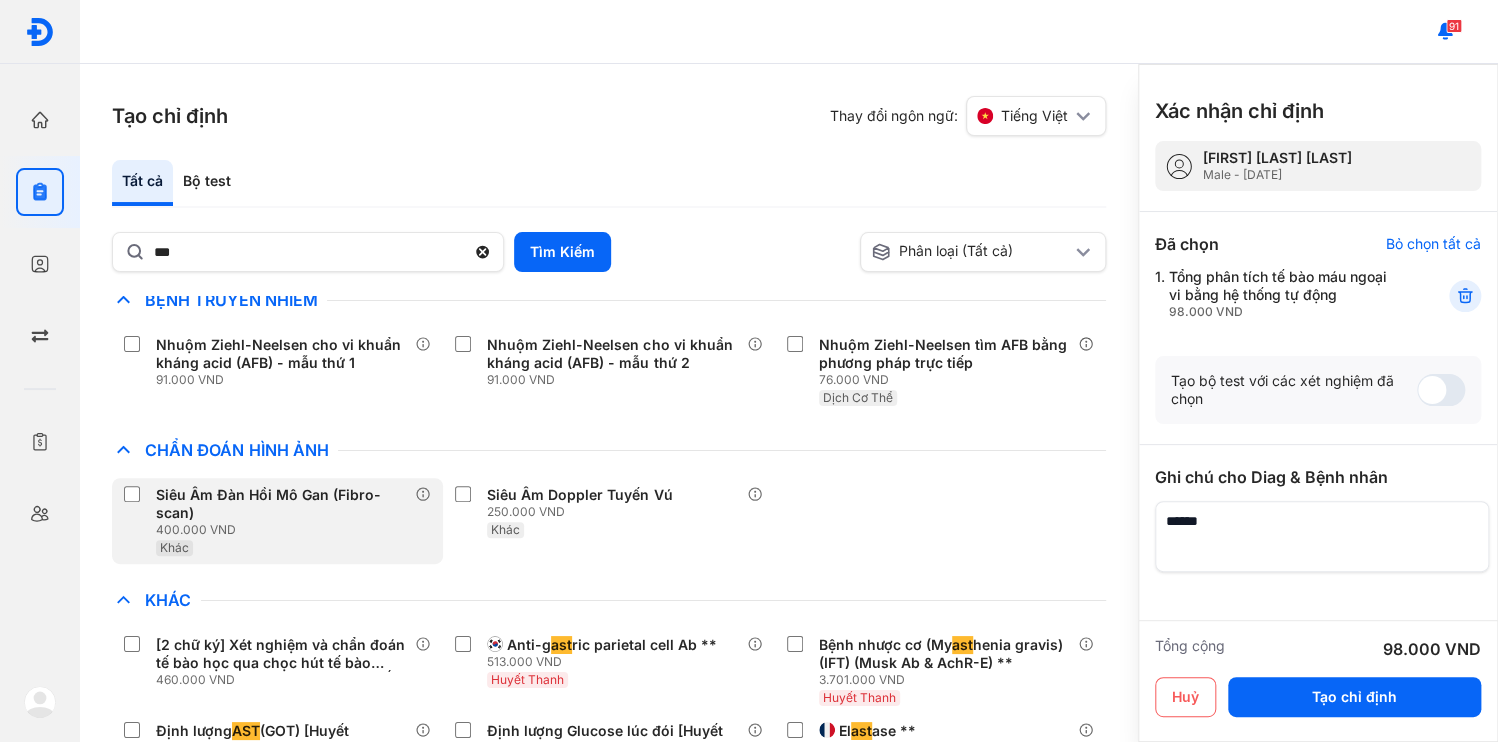 scroll, scrollTop: 0, scrollLeft: 0, axis: both 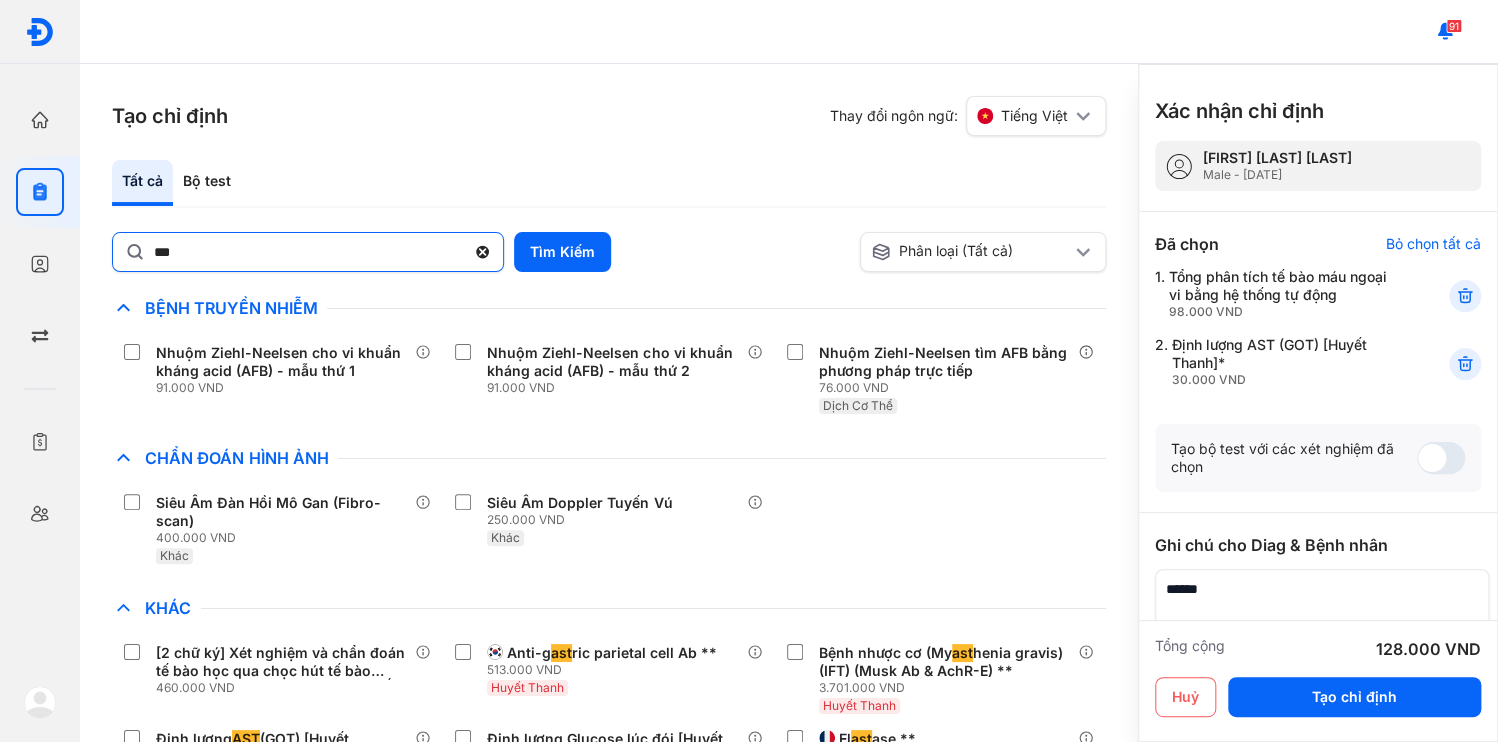 click 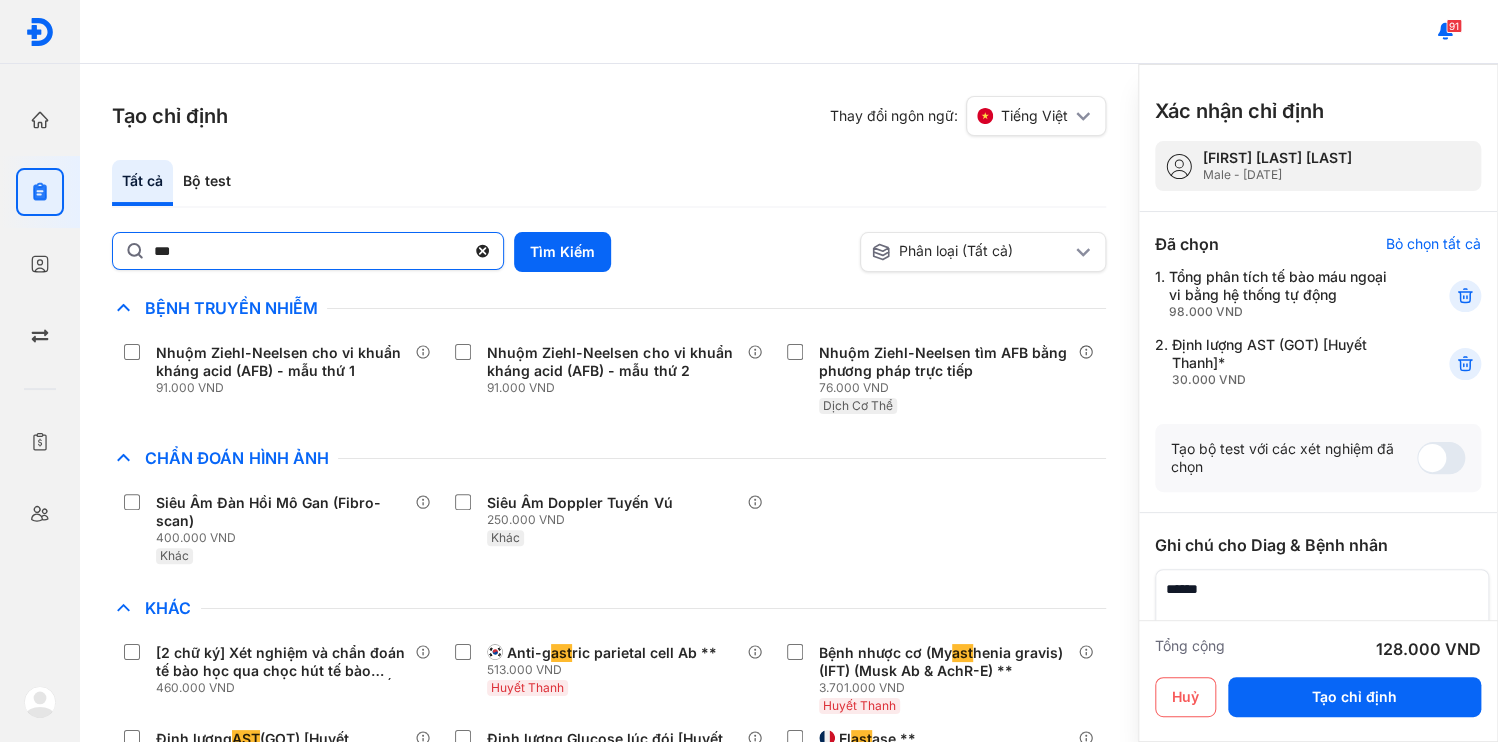 click on "***" 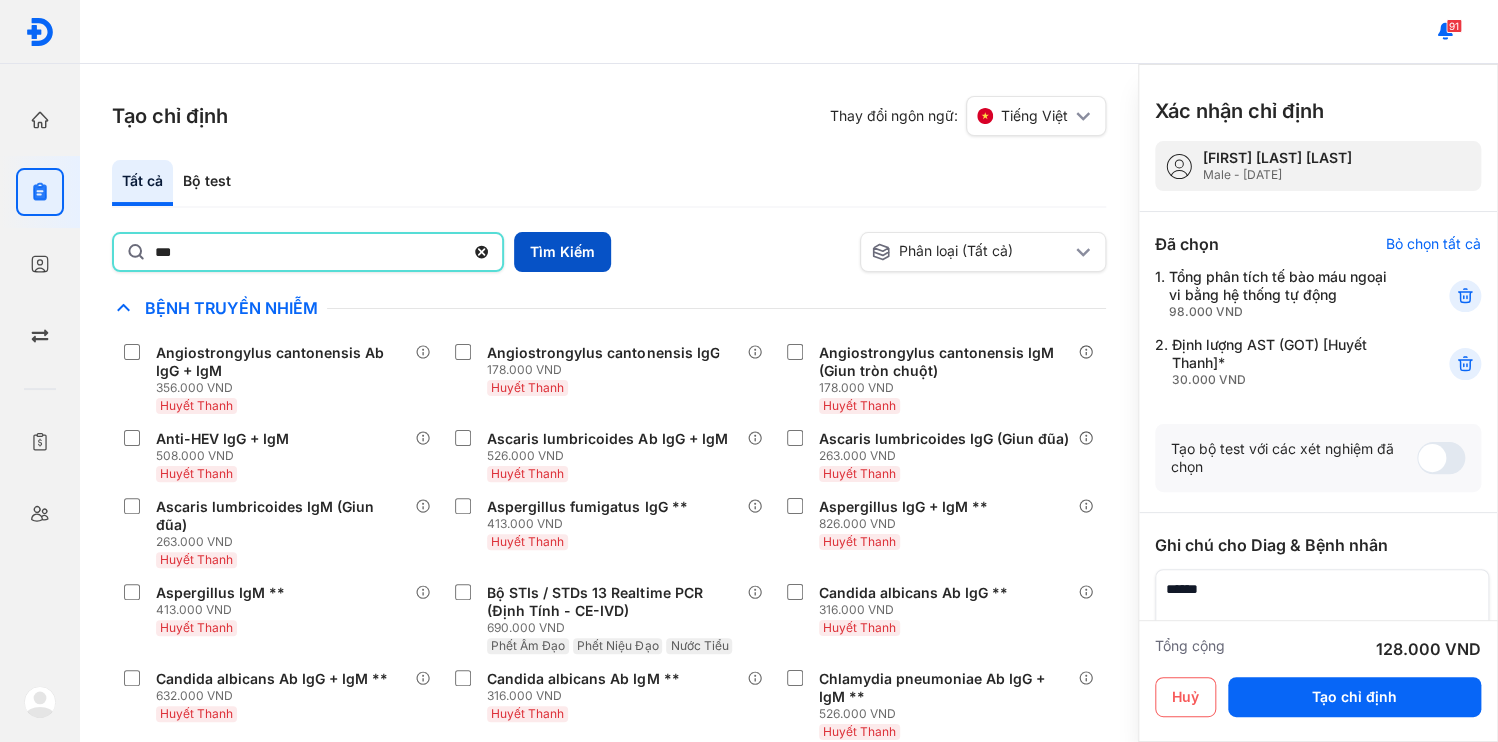 type on "***" 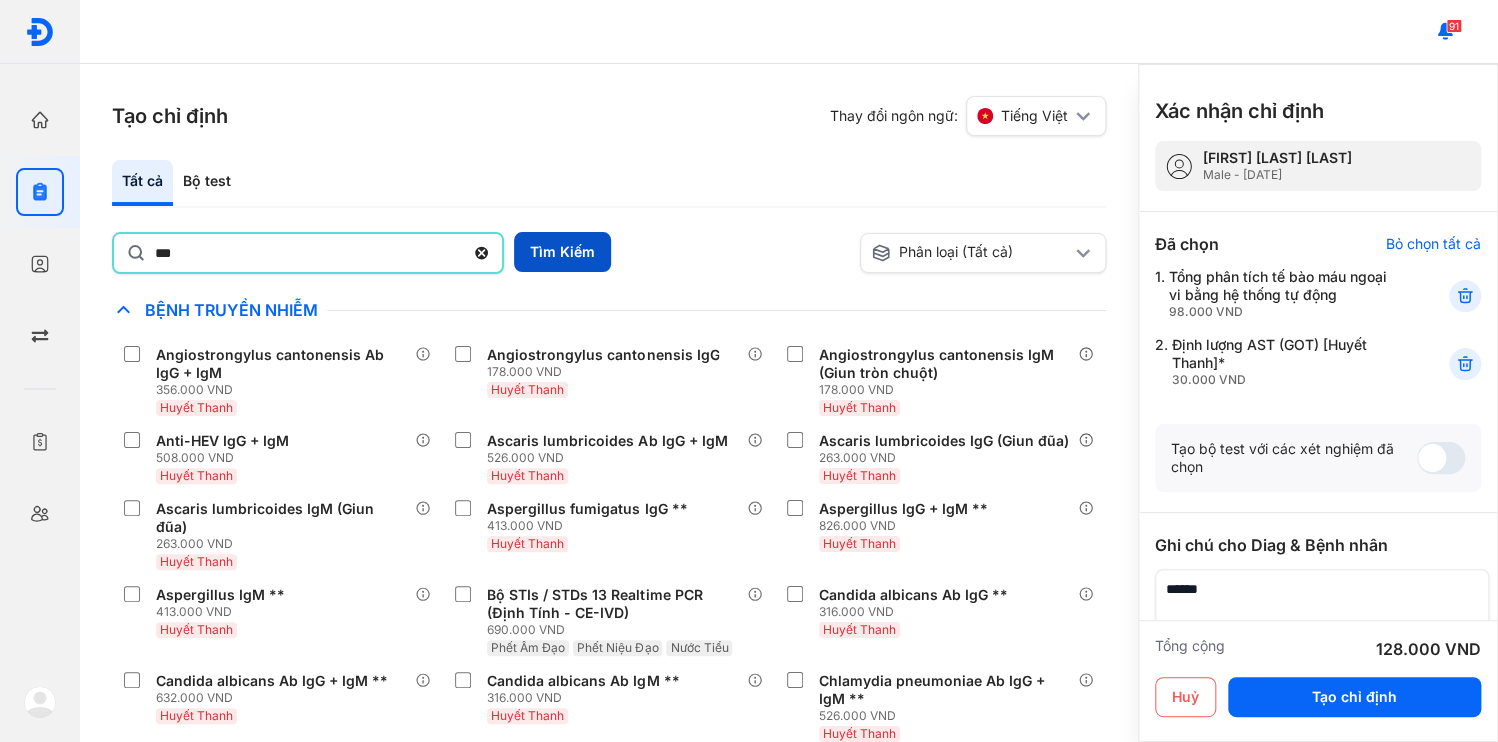 click on "Tìm Kiếm" at bounding box center [562, 252] 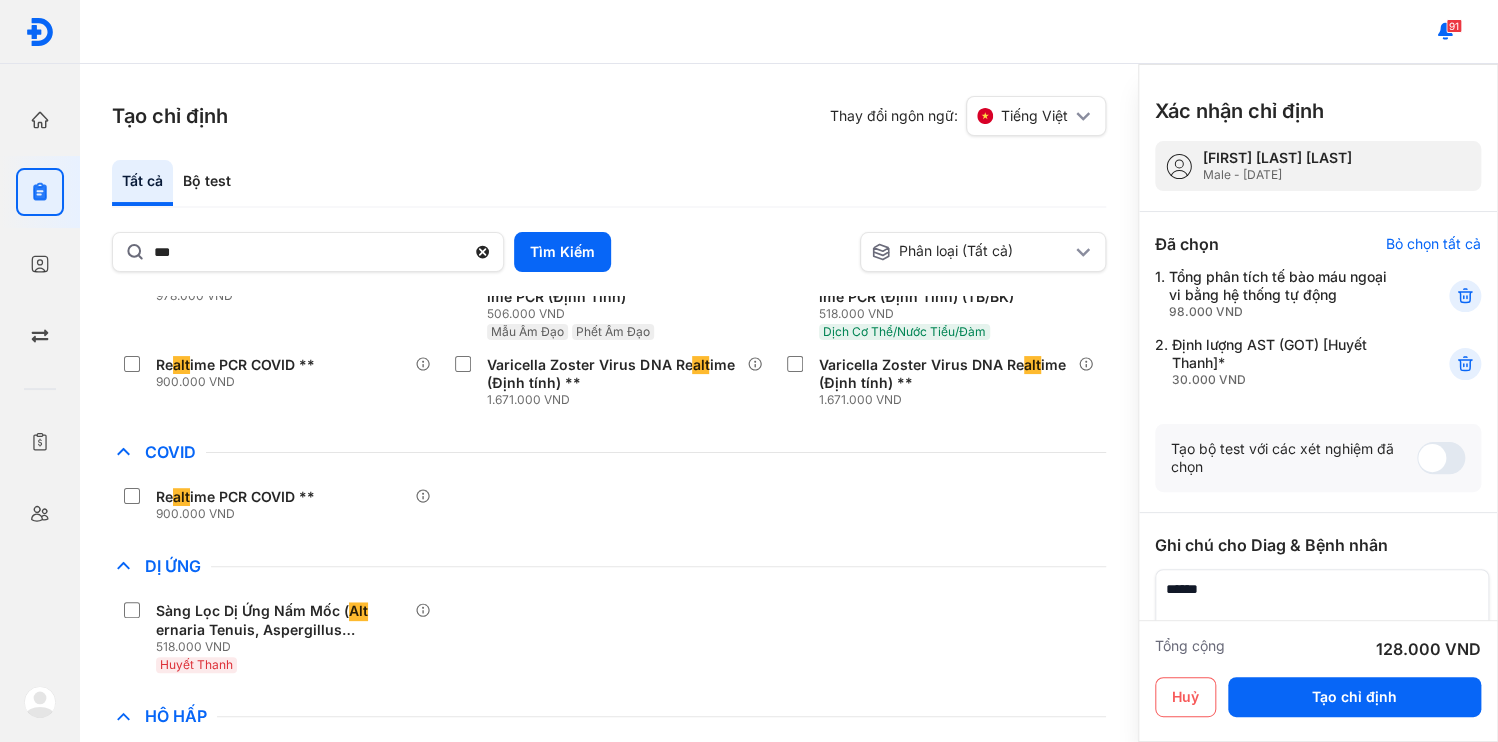scroll, scrollTop: 320, scrollLeft: 0, axis: vertical 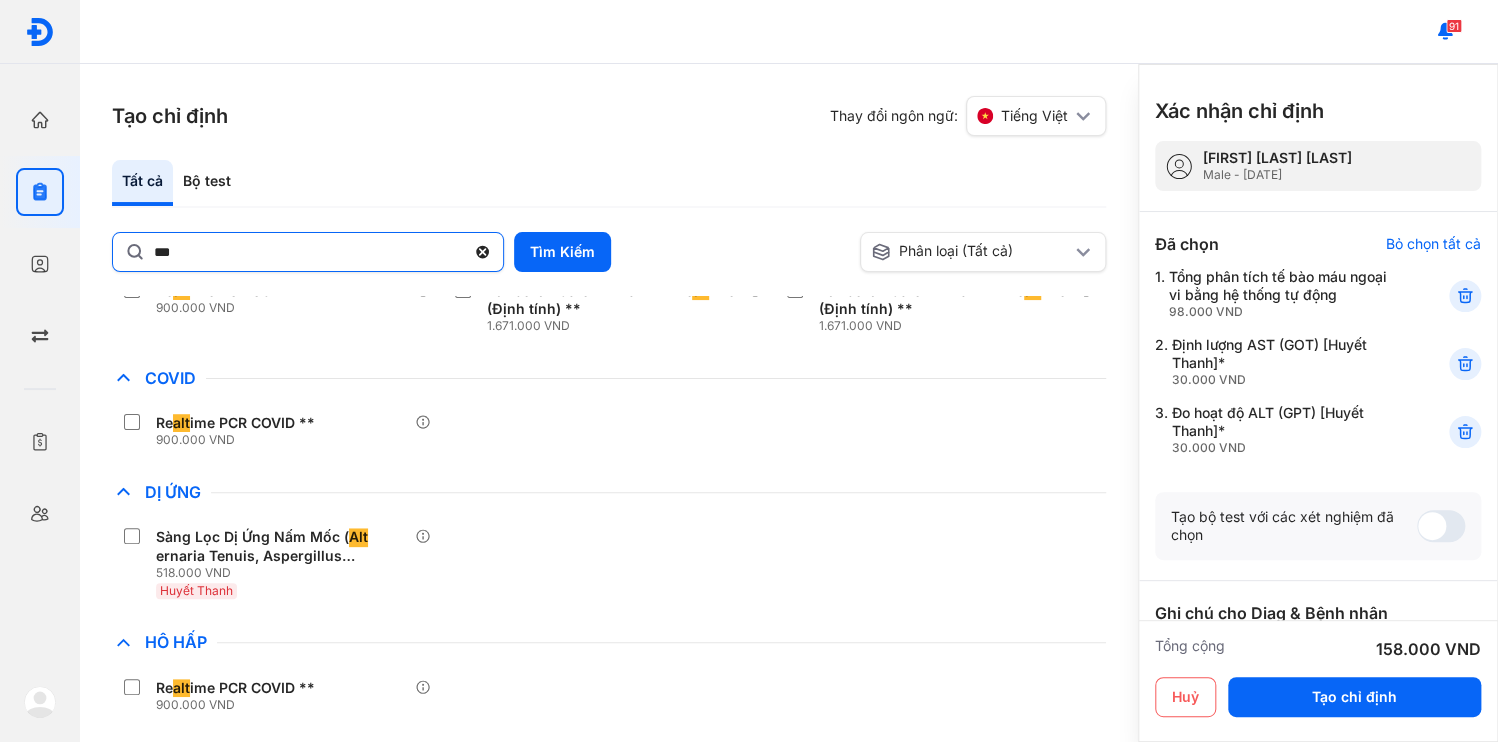 click 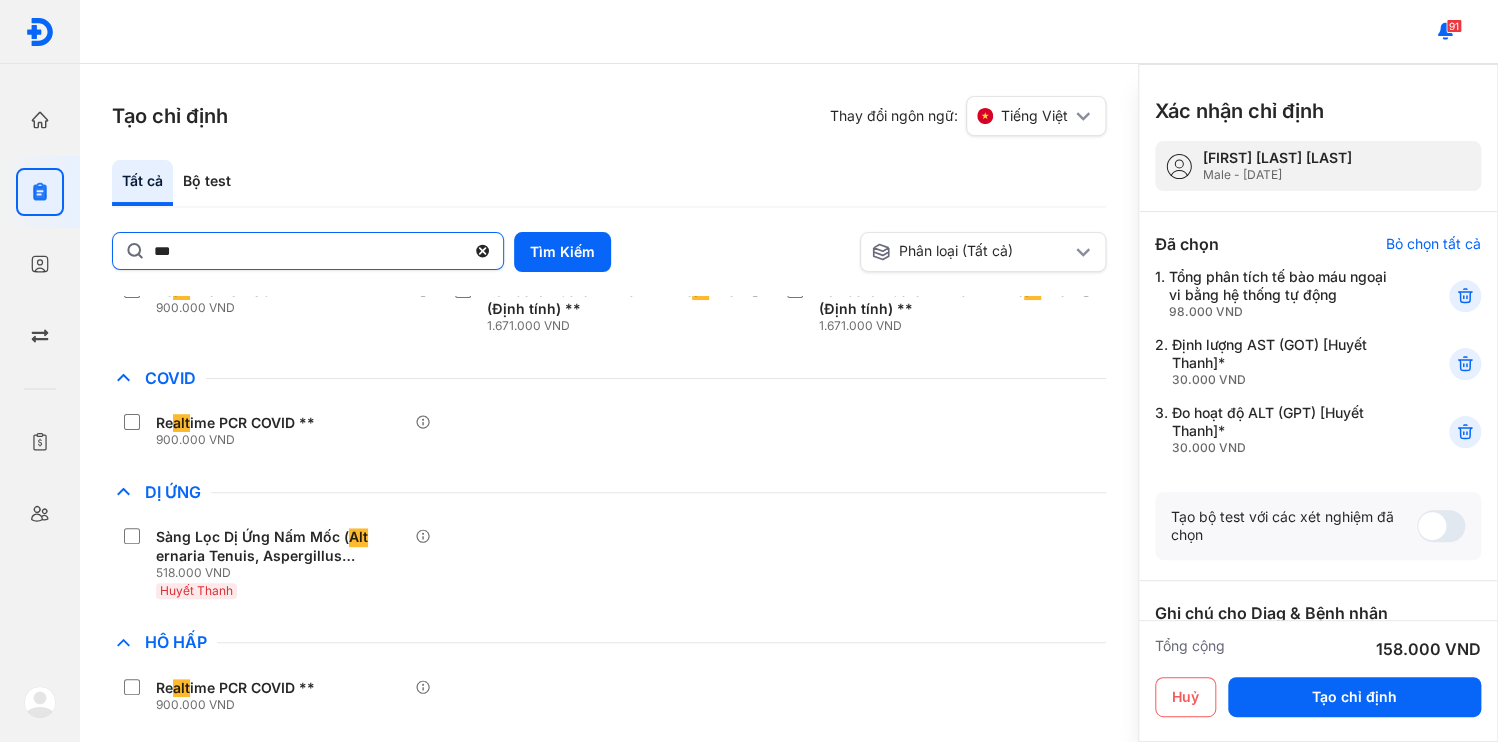 click on "***" 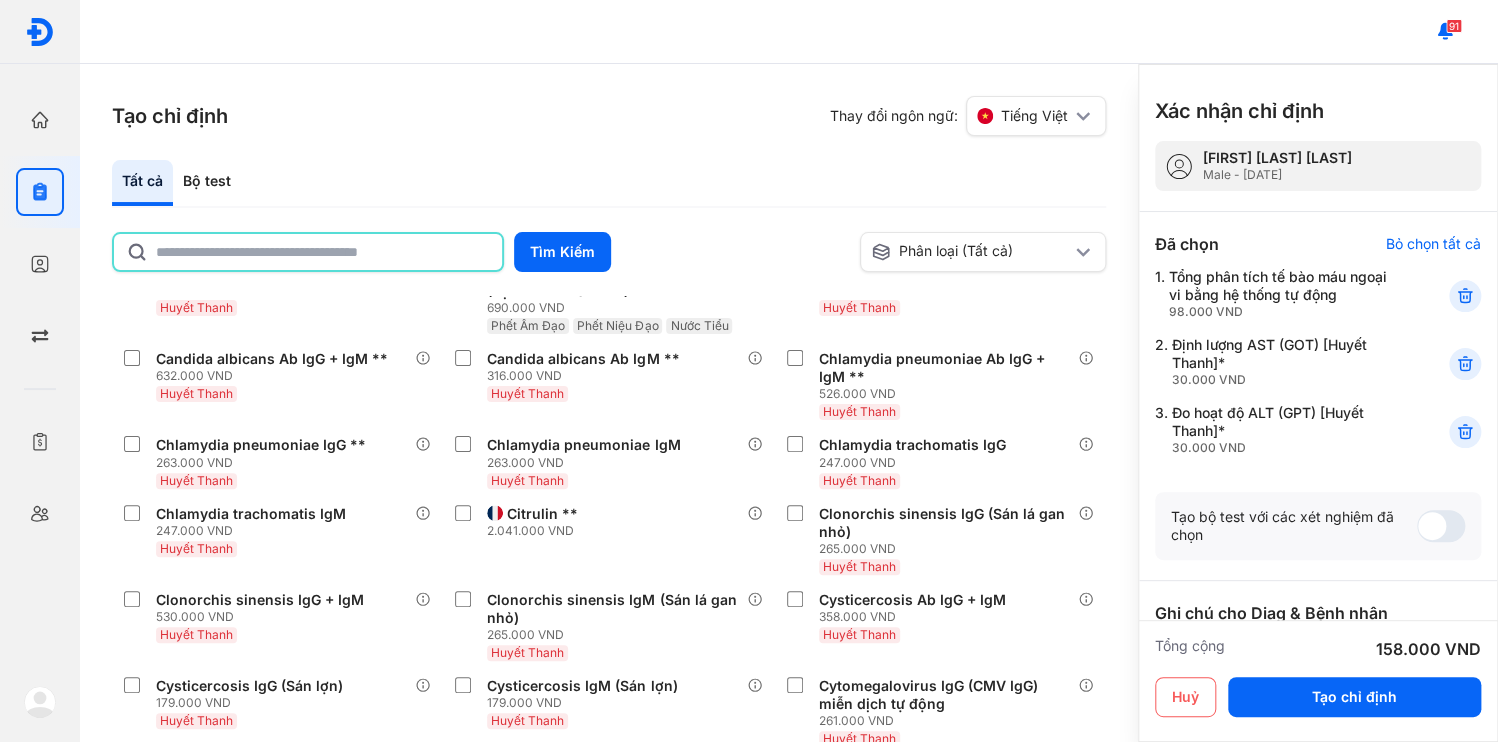 scroll, scrollTop: 4096, scrollLeft: 0, axis: vertical 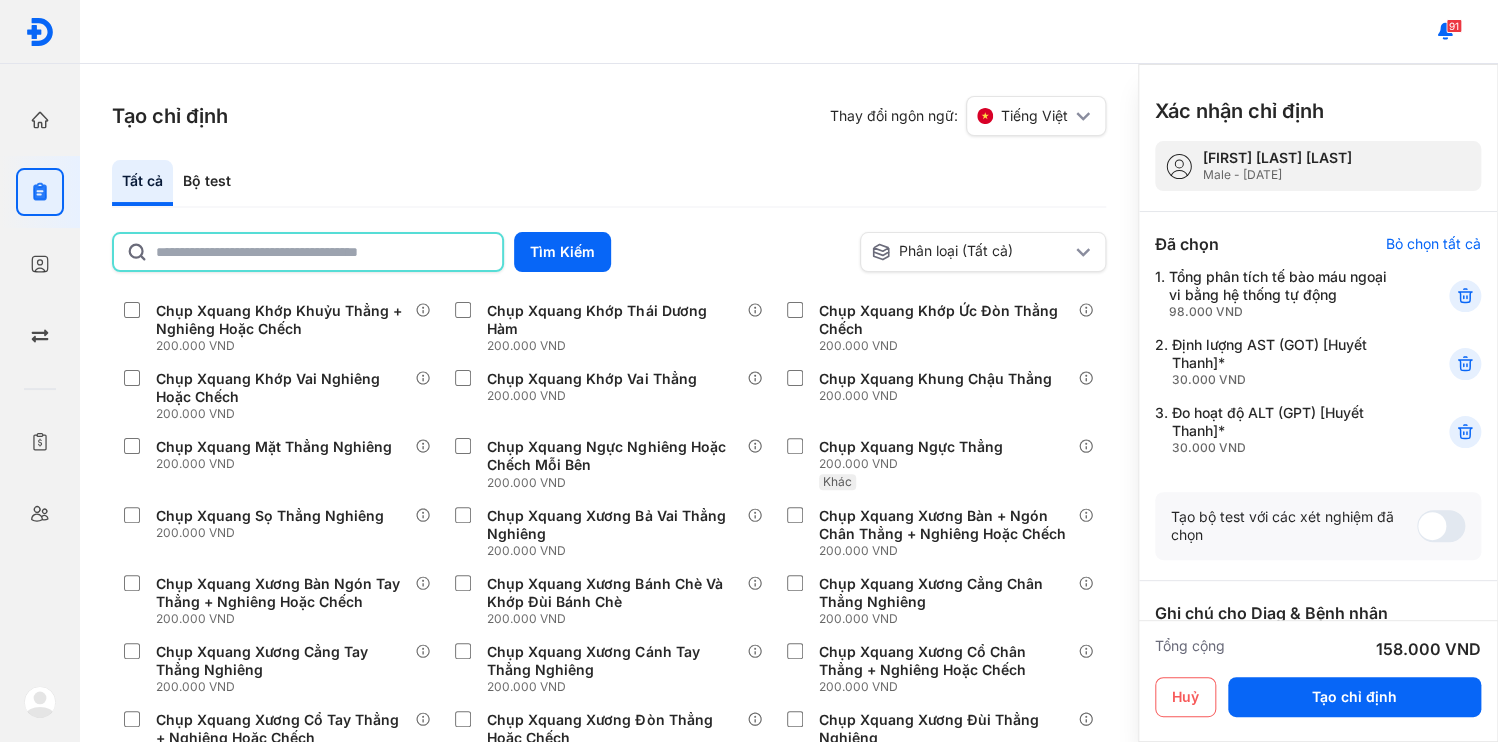 click 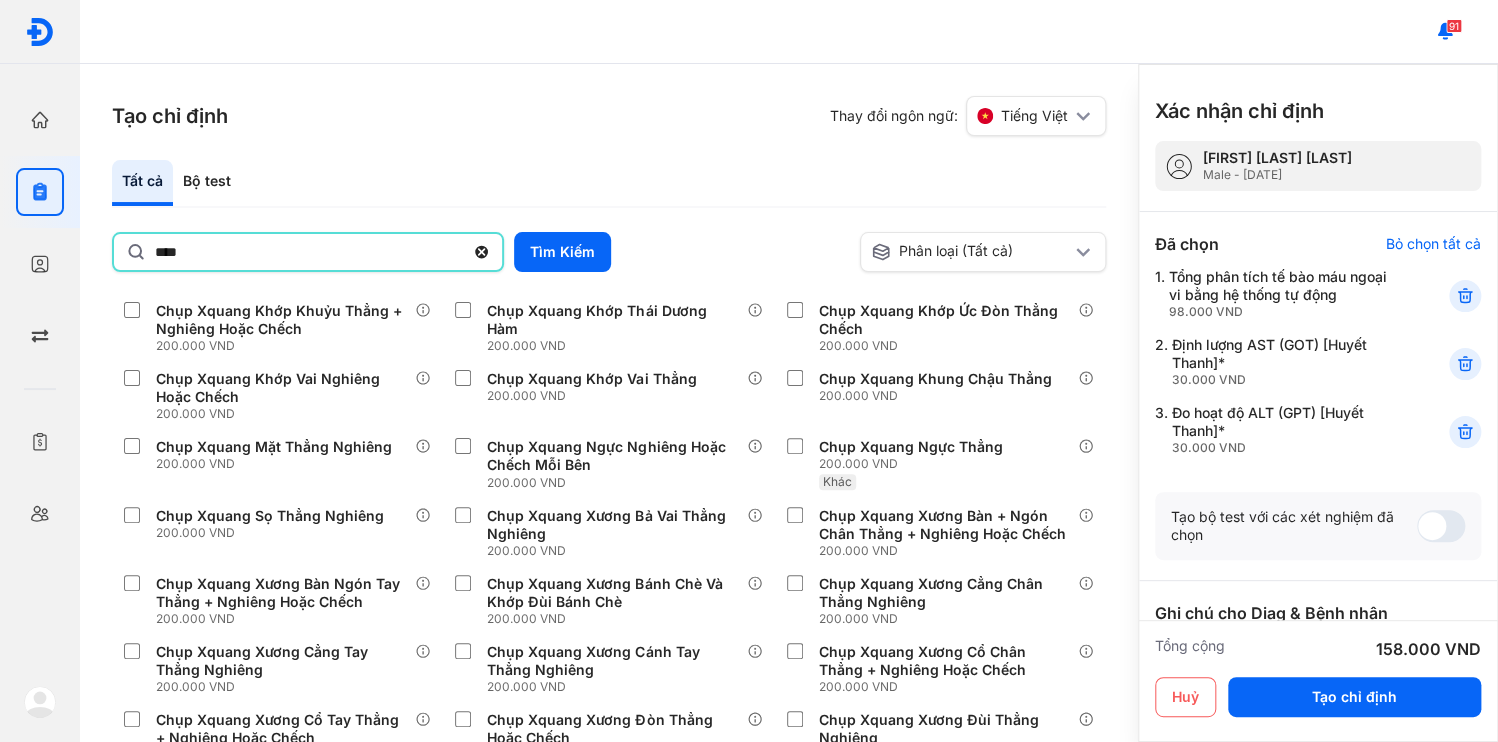 type on "****" 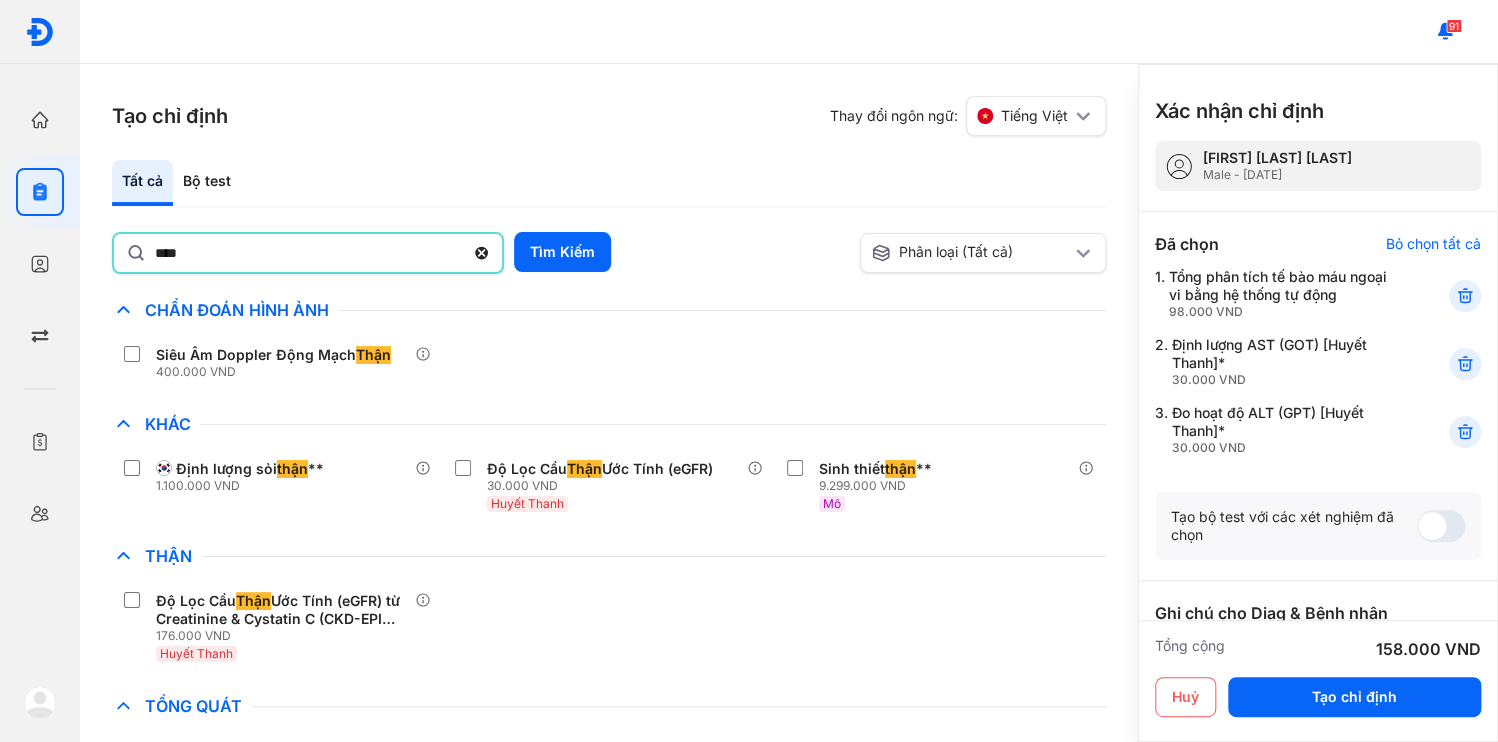 drag, startPoint x: 604, startPoint y: 344, endPoint x: 524, endPoint y: 367, distance: 83.240616 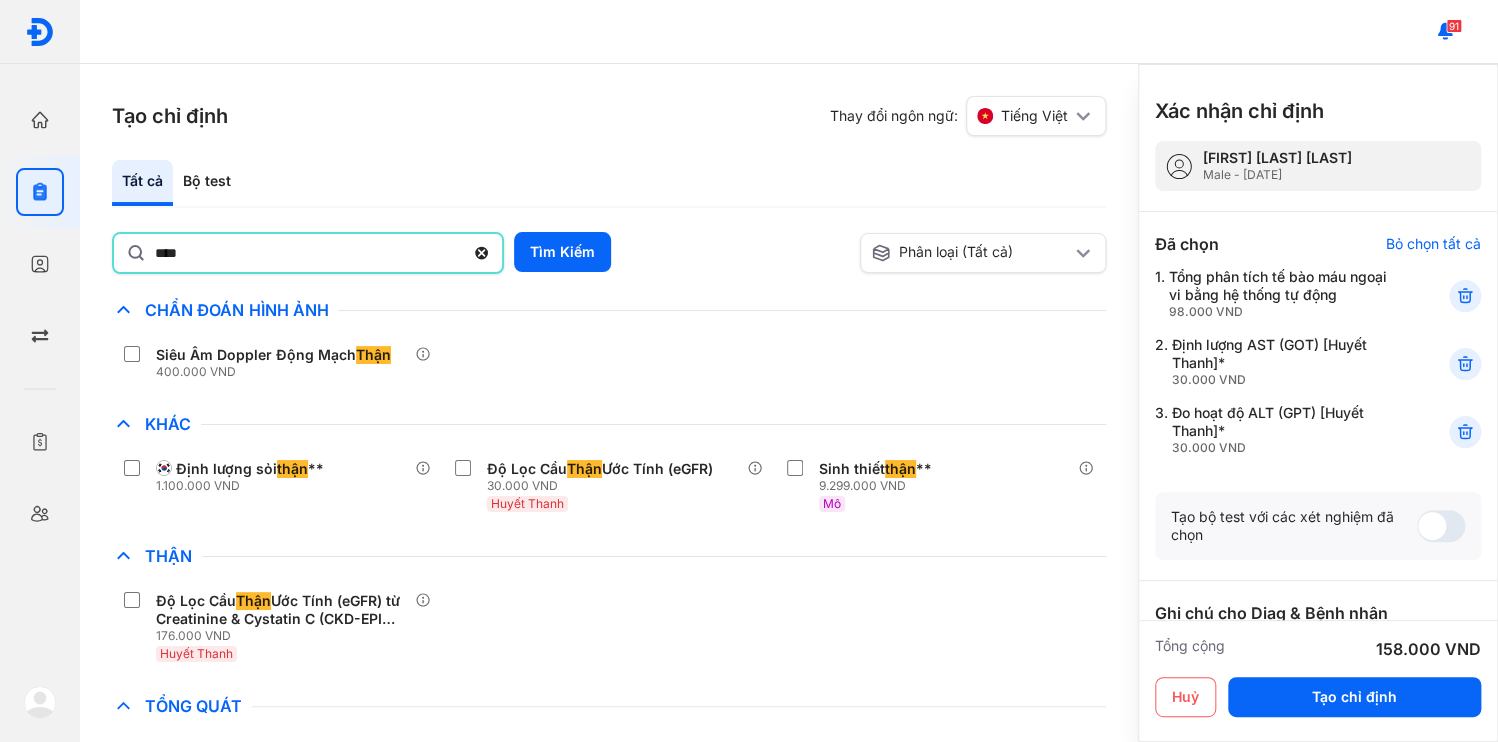 click on "Chỉ định nhiều nhất Bệnh Truyền Nhiễm Chẩn Đoán Hình Ảnh Siêu Âm Doppler Động Mạch  Thận 400.000 VND Chất Gây Nghiện COVID Di Truyền Dị Ứng Điện Di Độc Chất Đông Máu Gan Hô Hấp Huyết Học Khác Định lượng sỏi  thận  ** 1.100.000 VND Độ Lọc Cầu  Thận  Ước Tính (eGFR) 30.000 VND Huyết Thanh Sinh thiết  thận  ** 9.299.000 VND Mô Ký Sinh Trùng Nội Tiết Tố & Hóoc-môn Sản Phụ Khoa Sàng Lọc Tiền Sinh STIs Sức Khỏe Nam Giới Thận Độ Lọc Cầu  Thận  Ước Tính (eGFR) từ Creatinine & Cystatin C (CKD-EPI 2021) 176.000 VND Huyết Thanh Tiểu Đường Tim Mạch Tổng Quát Độ Lọc Cầu  Thận  Ước Tính (eGFR) từ Creatinine & Cystatin C (CKD-EPI 2021) 176.000 VND Huyết Thanh Gói Xét Nghiệm  Thận  - Cơ Bản (5) 152.000 VND Huyết Thanh + Nước Tiểu Gói Xét Nghiệm  Thận  - Nâng Cao (11) 515.000 VND Huyết Thanh + Nước Tiểu Tự Miễn Tuyến Giáp Vi Sinh" at bounding box center [609, 559] 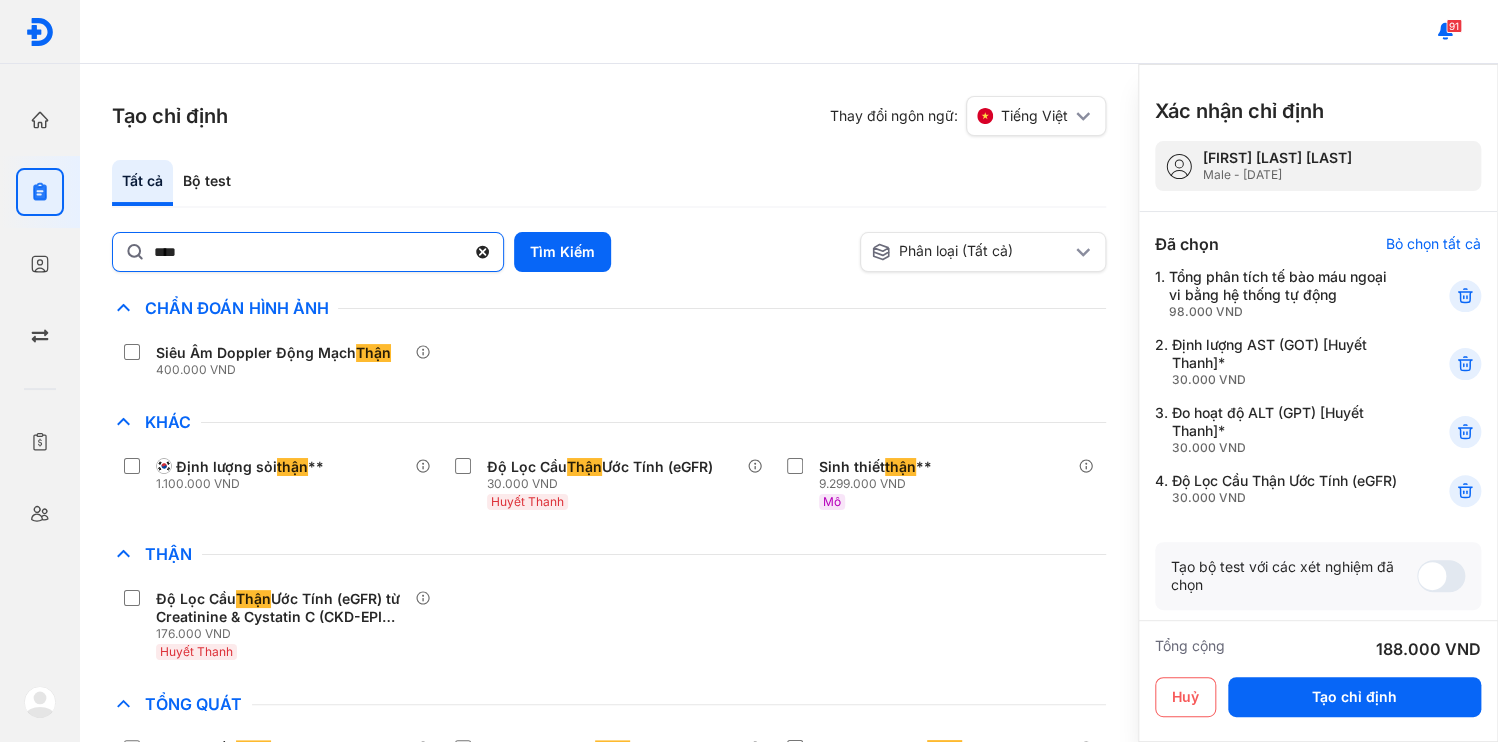 click 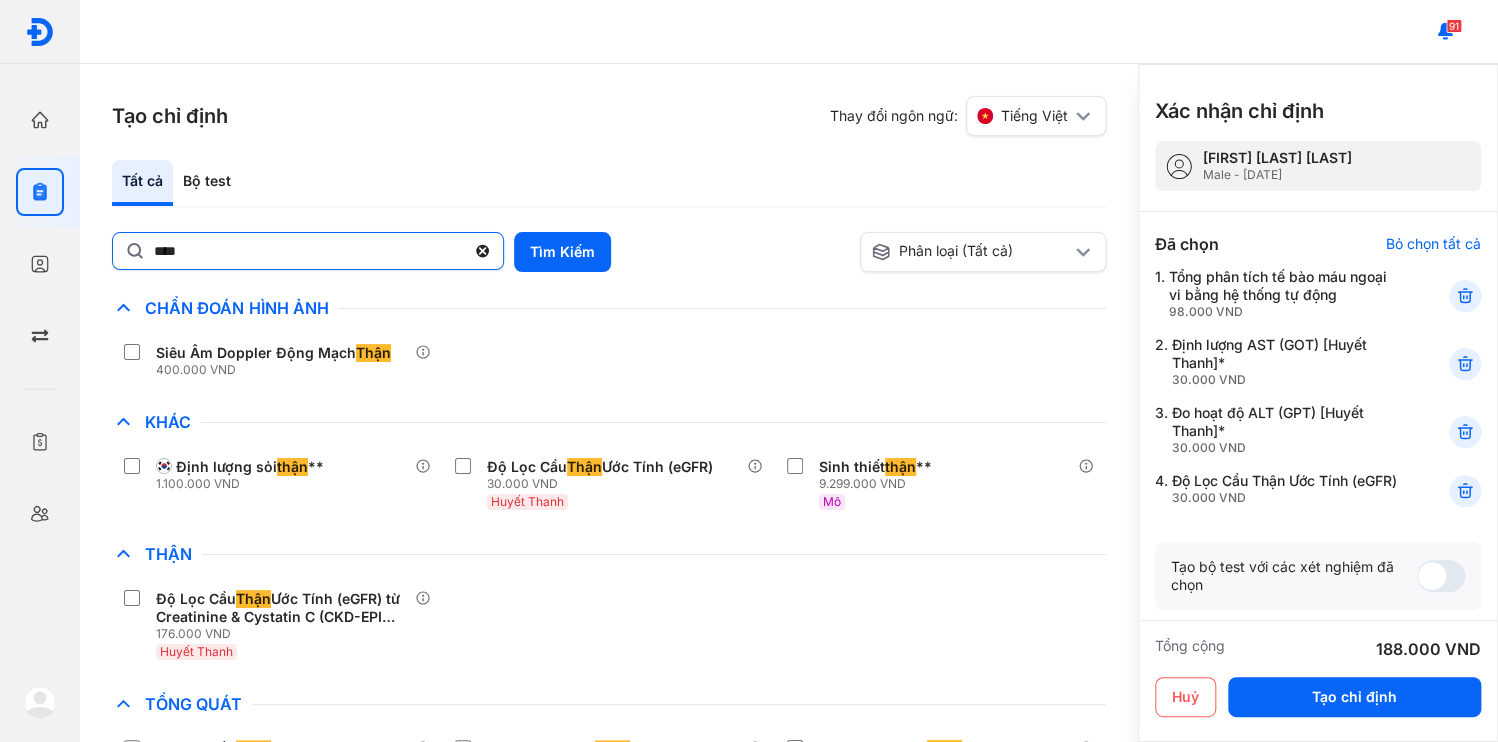 click on "****" 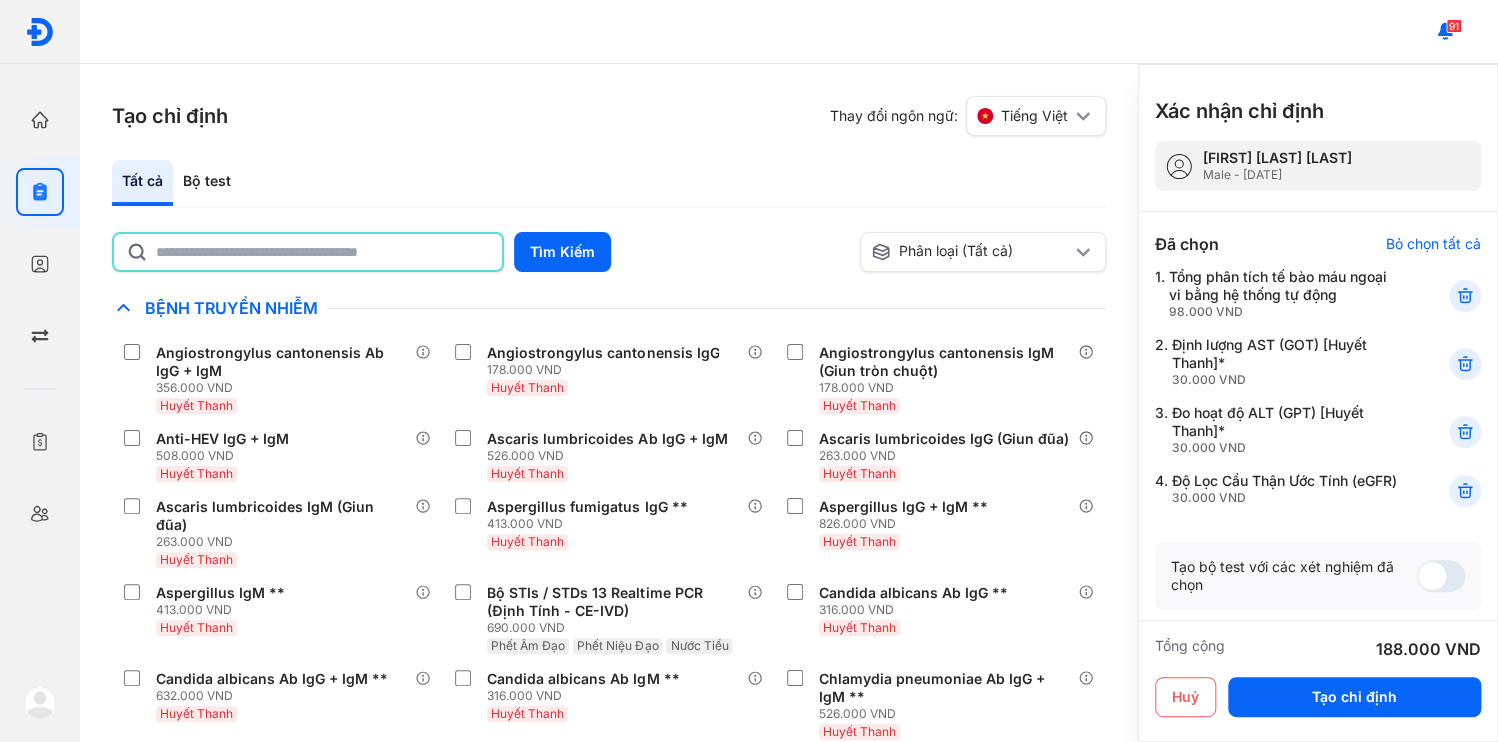click 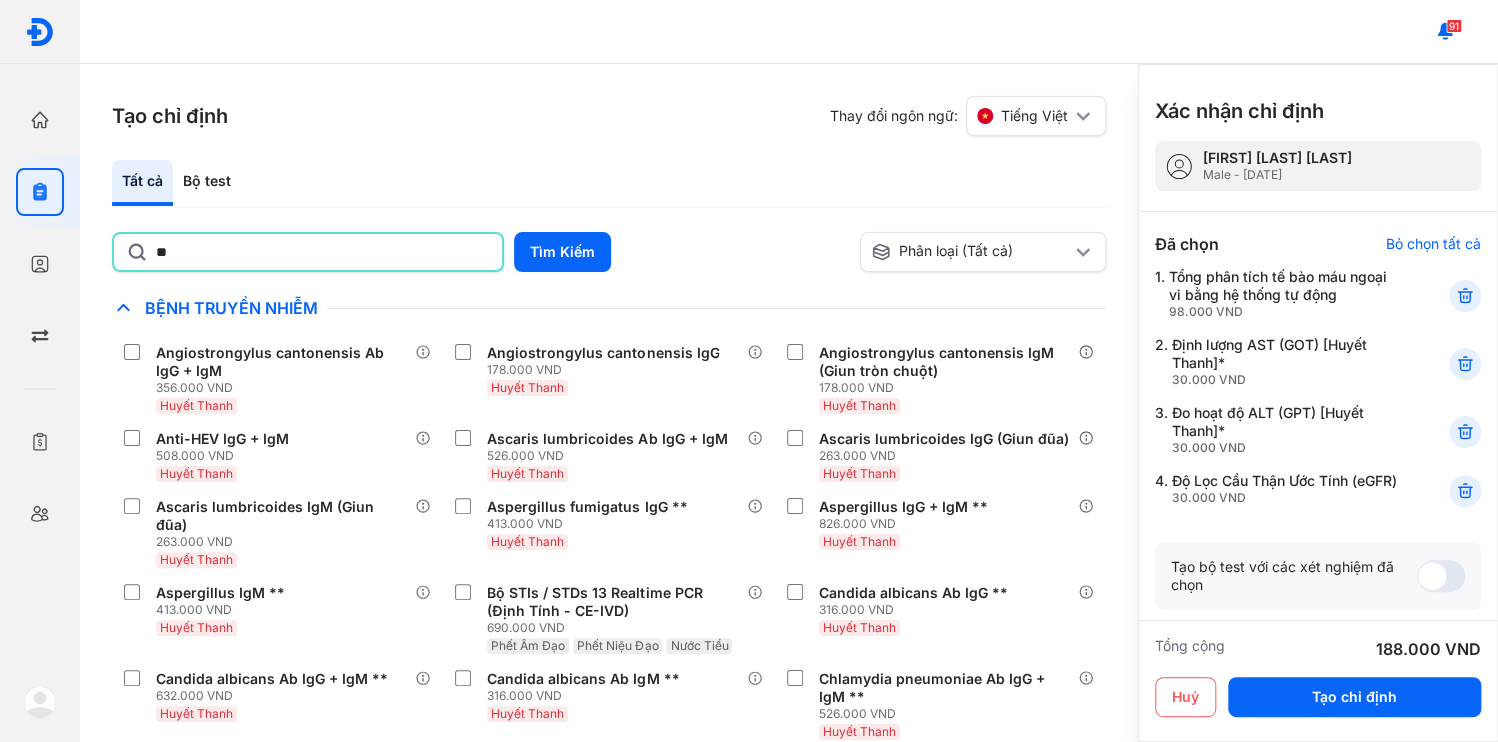 type on "*" 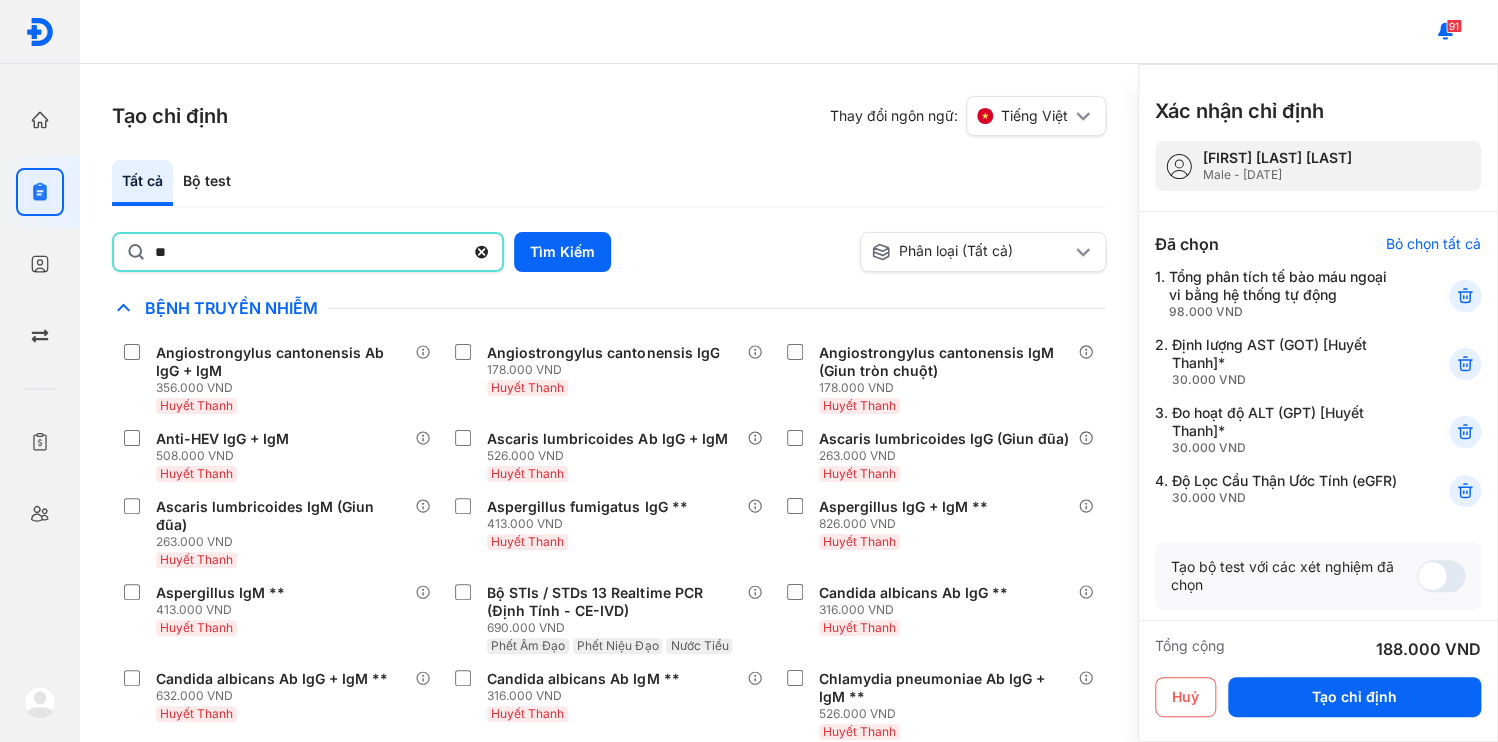 type on "*" 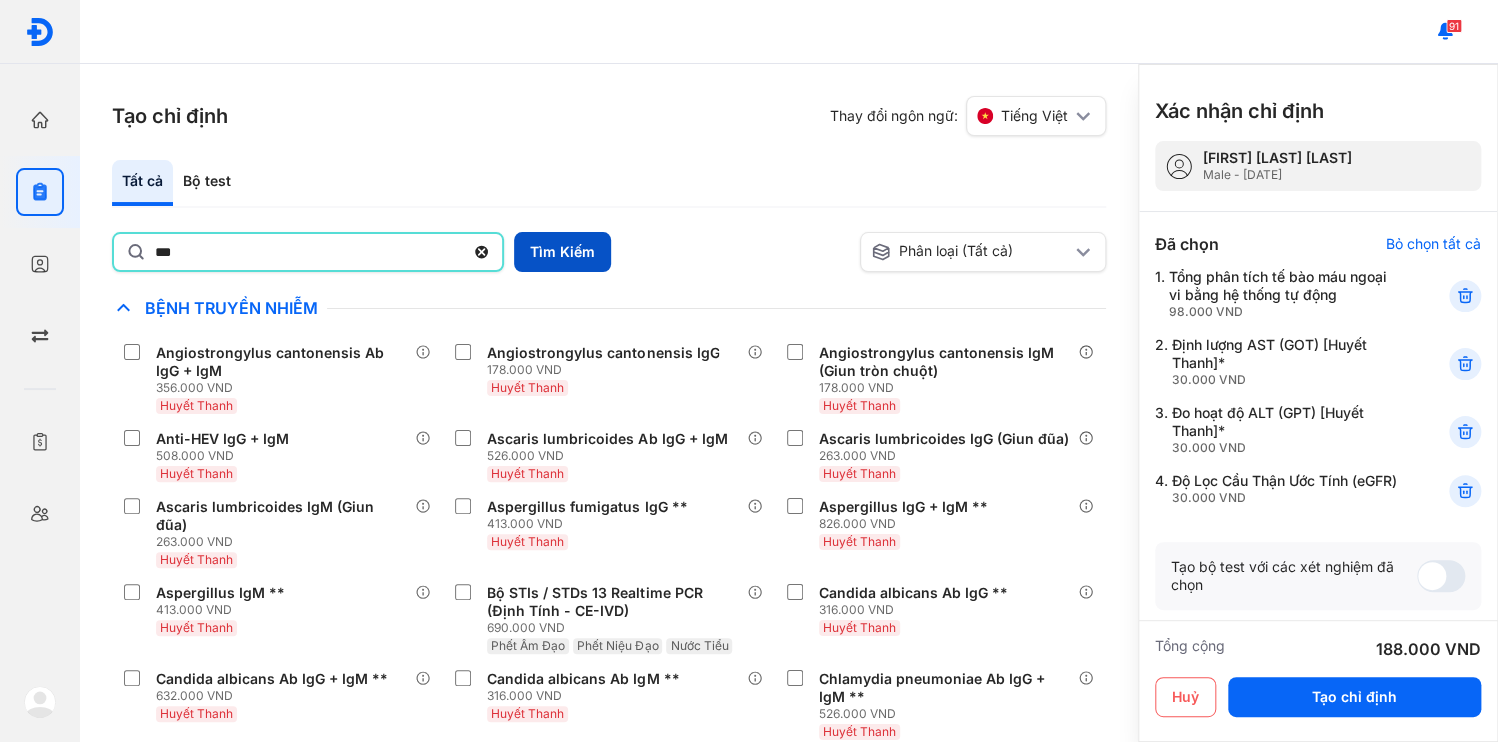 type on "***" 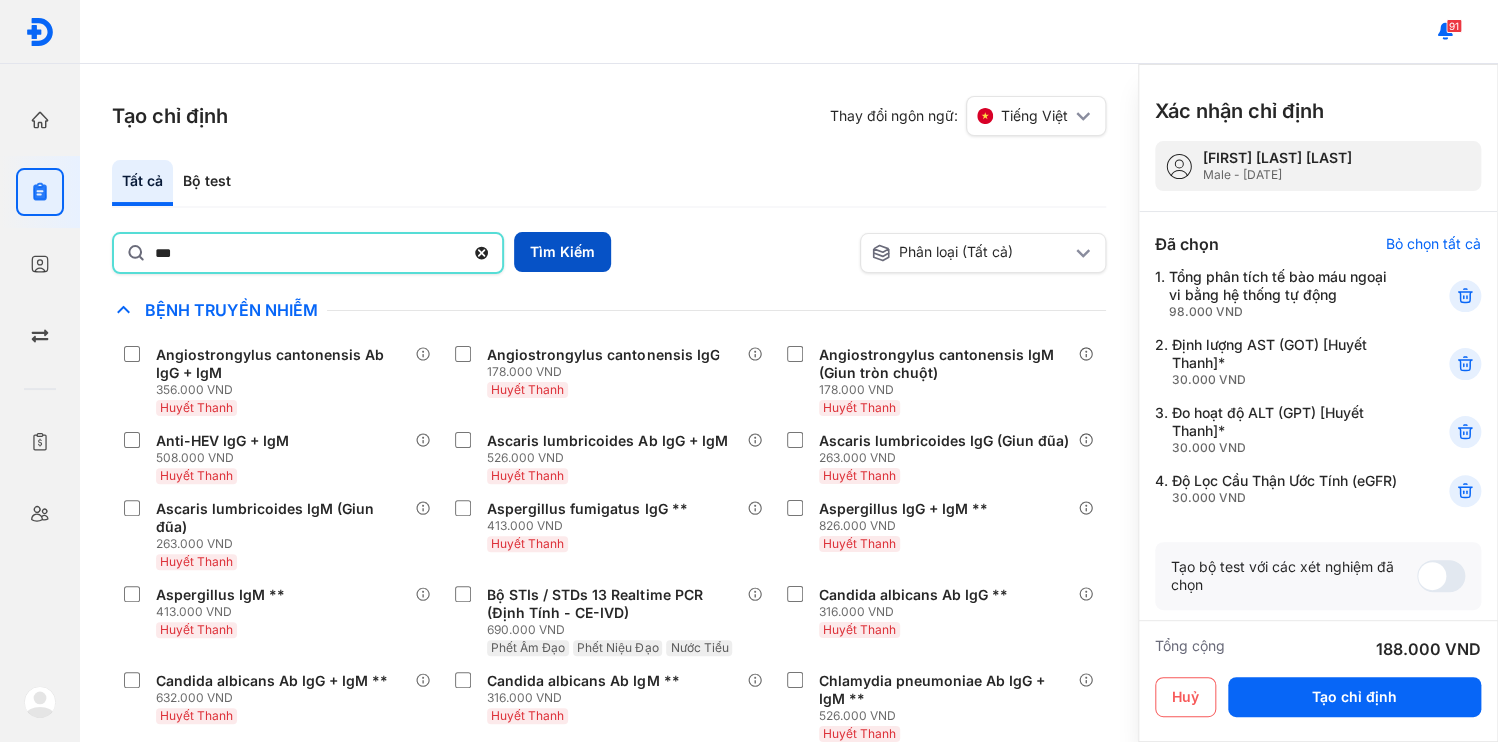 click on "Tìm Kiếm" at bounding box center (562, 252) 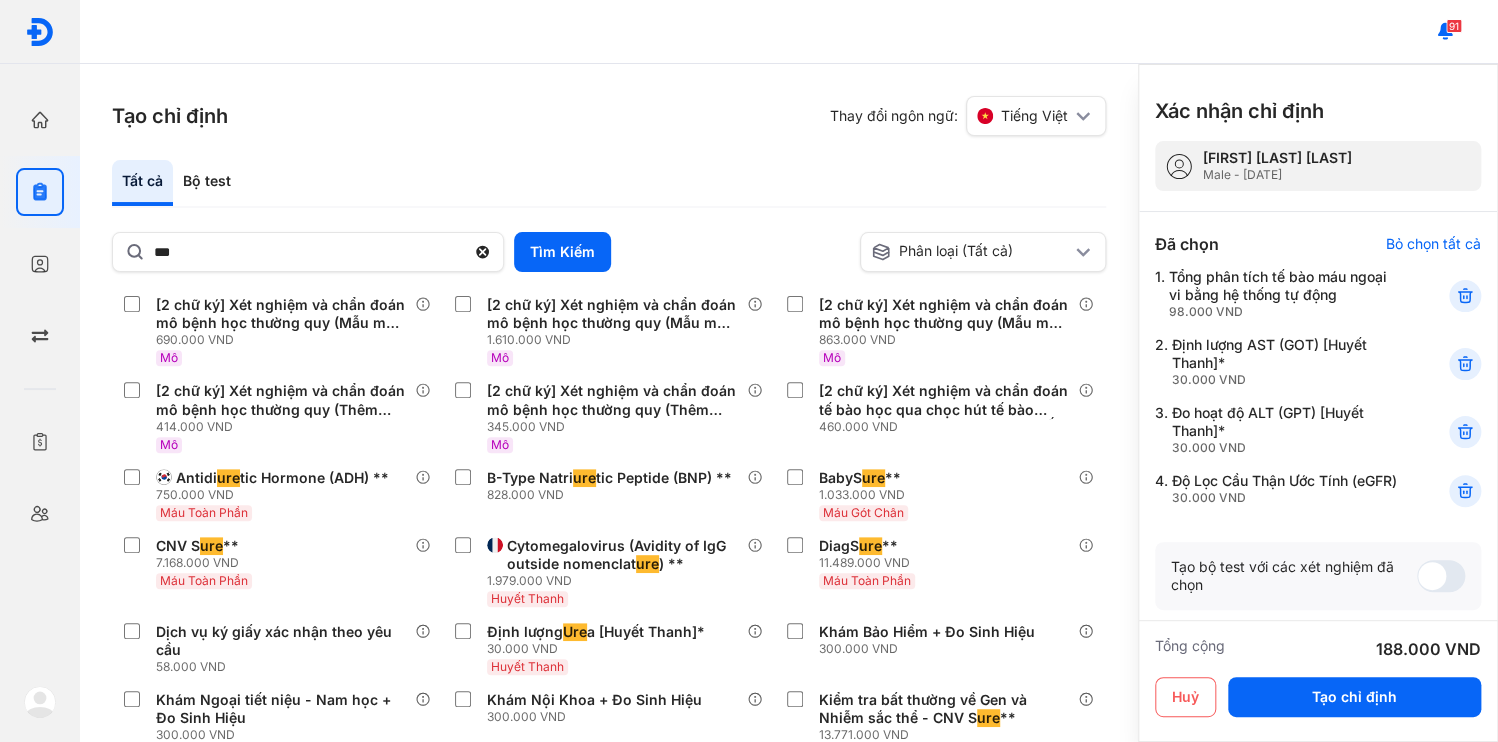 scroll, scrollTop: 480, scrollLeft: 0, axis: vertical 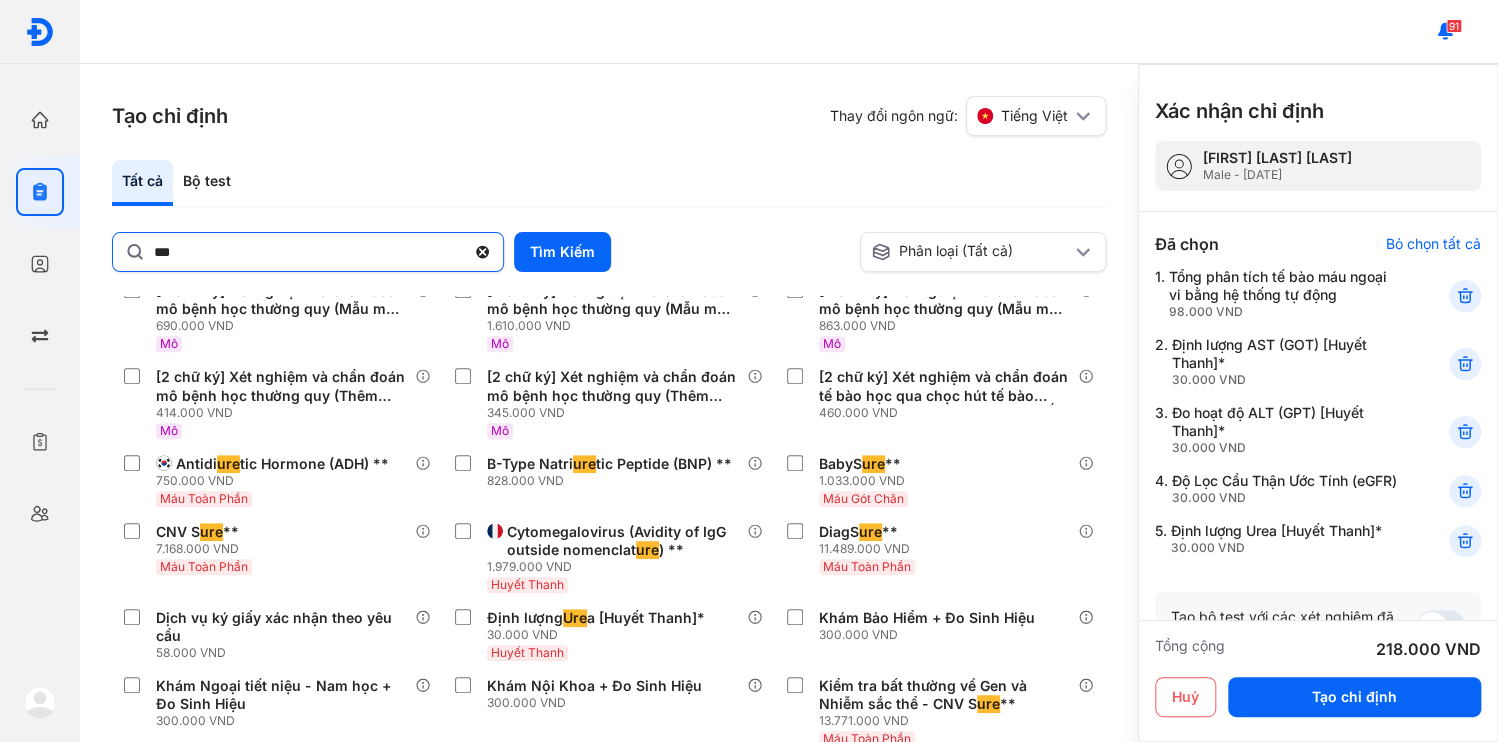 click 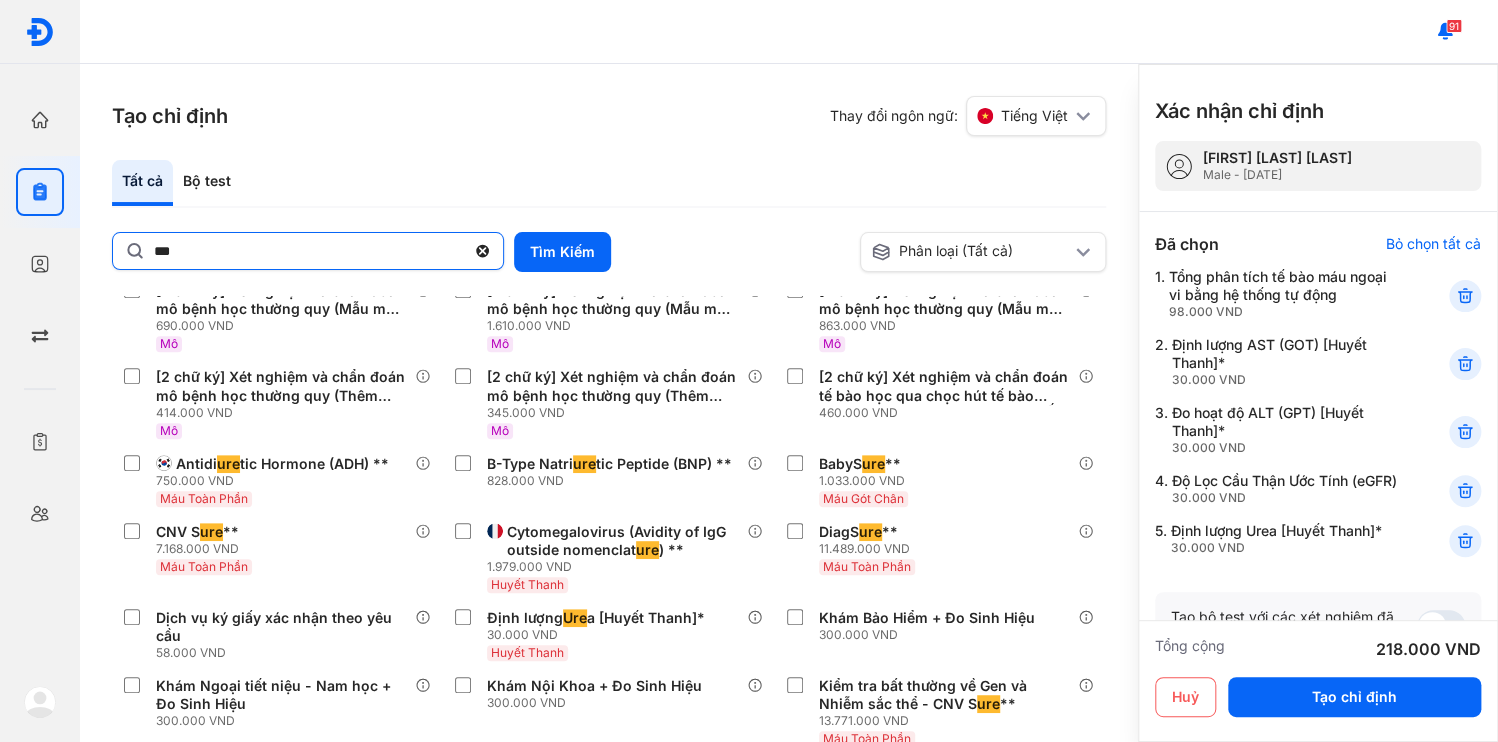 click on "***" 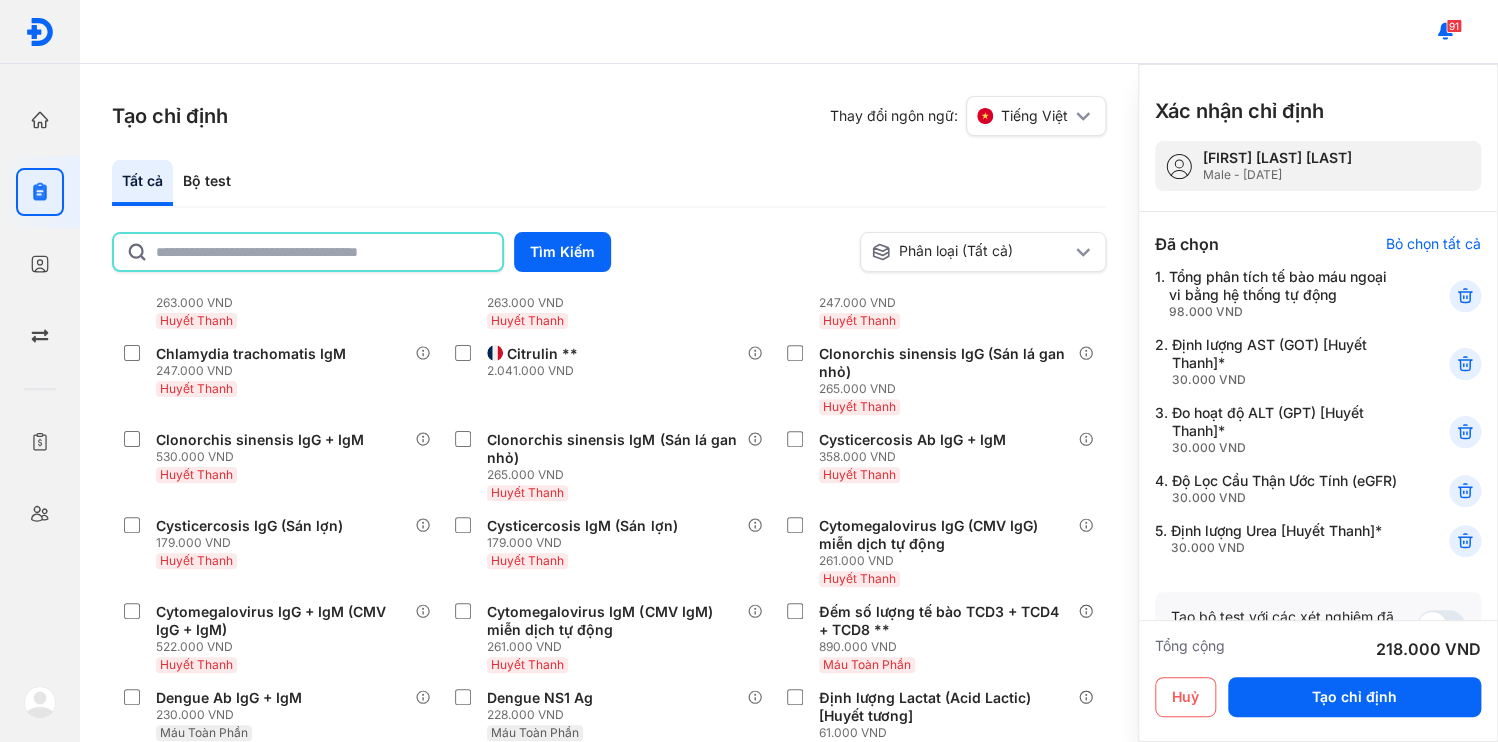 click 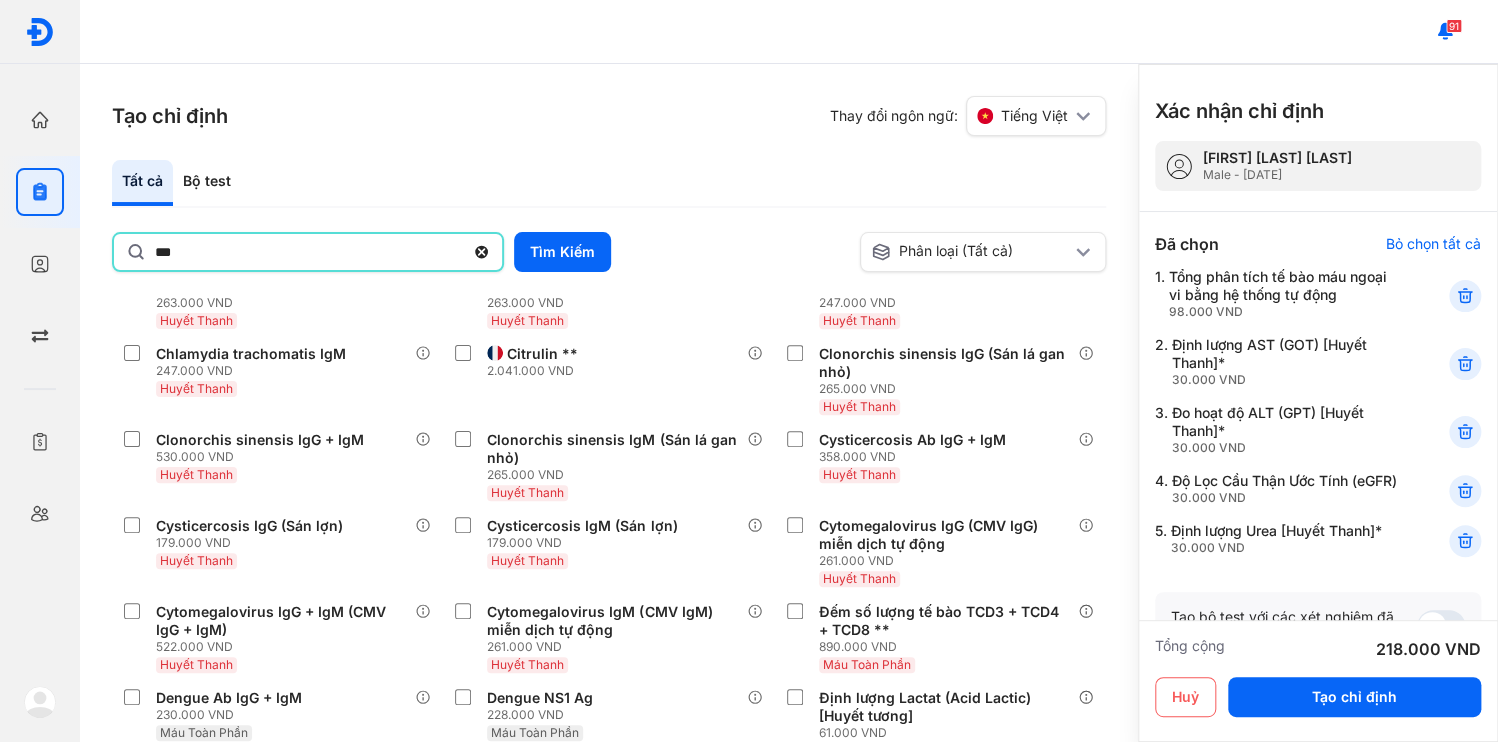 type on "*********" 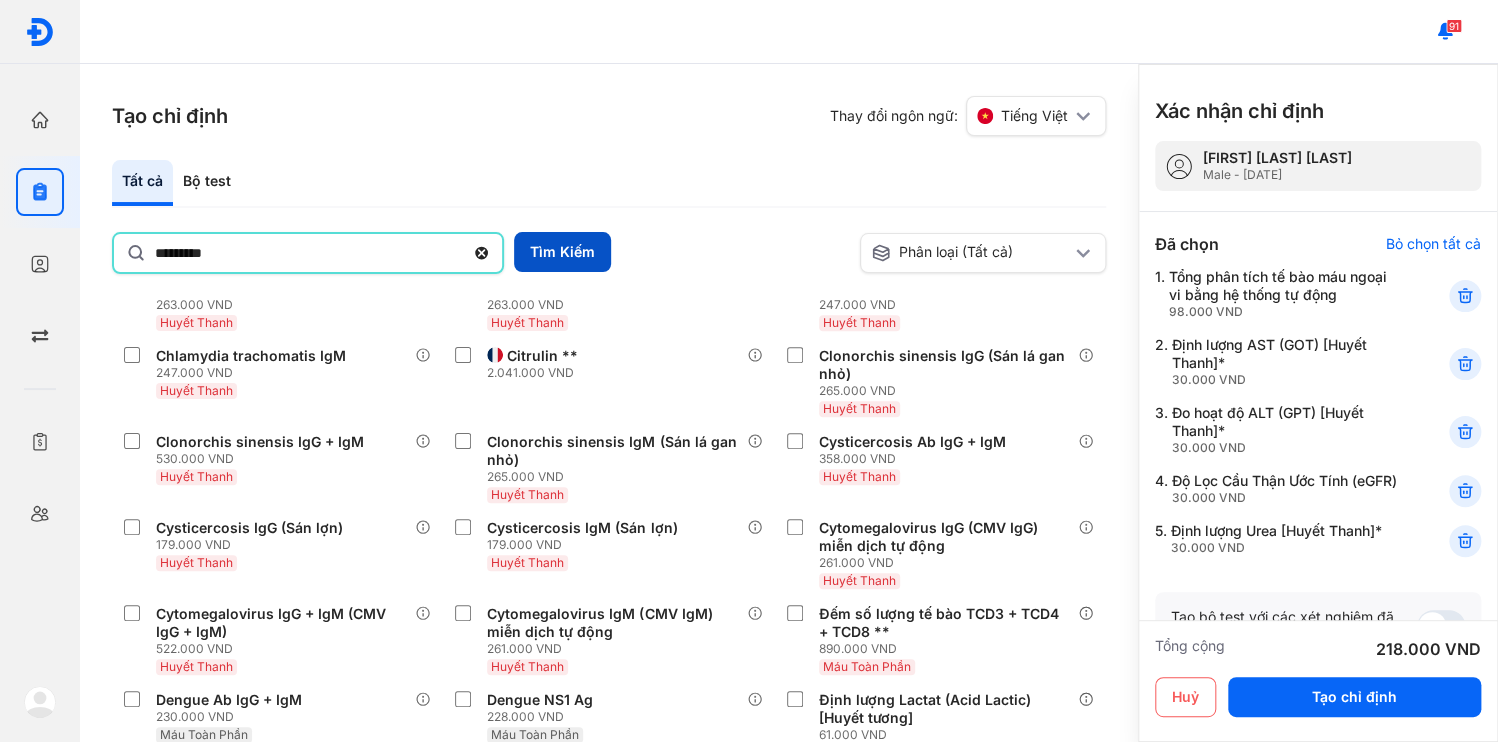 click on "Tìm Kiếm" at bounding box center [562, 252] 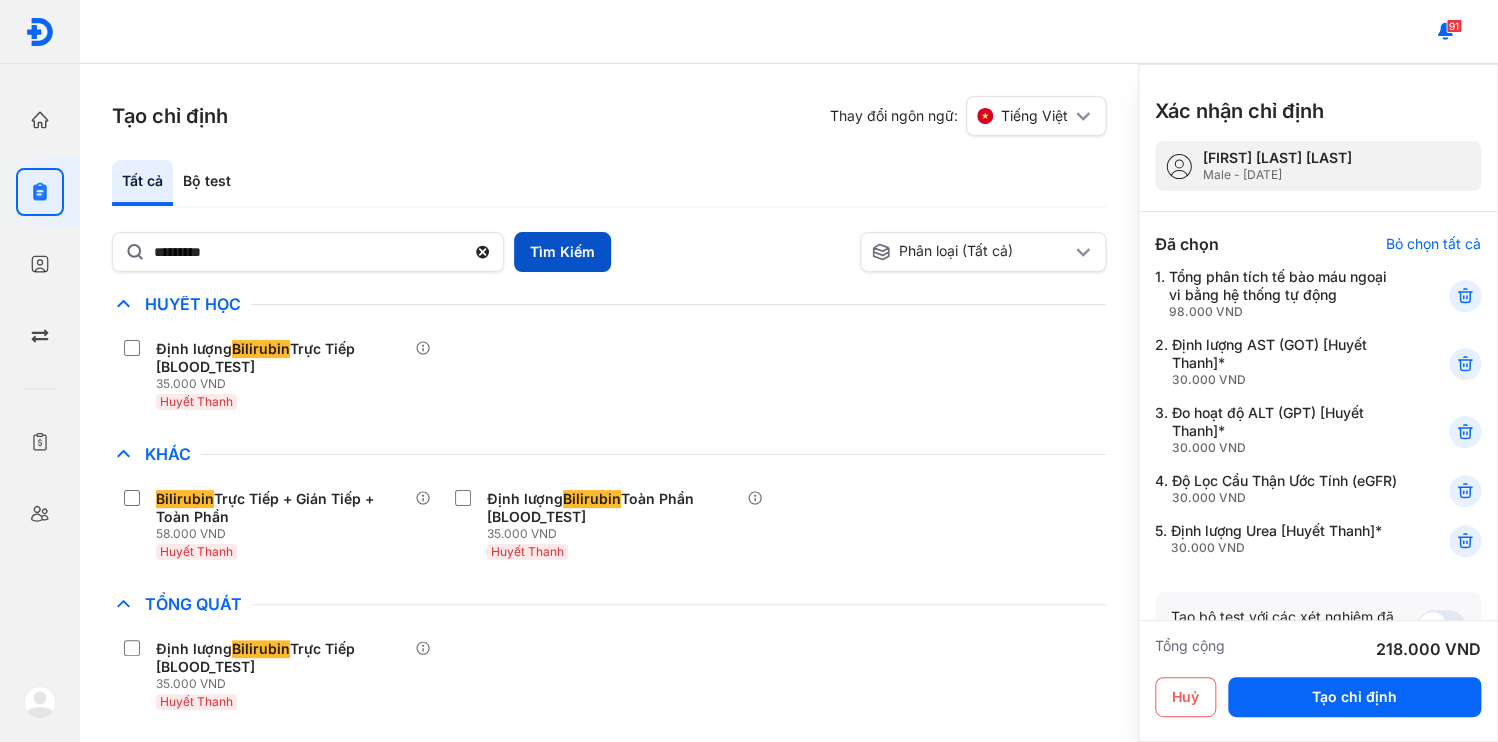 scroll, scrollTop: 0, scrollLeft: 0, axis: both 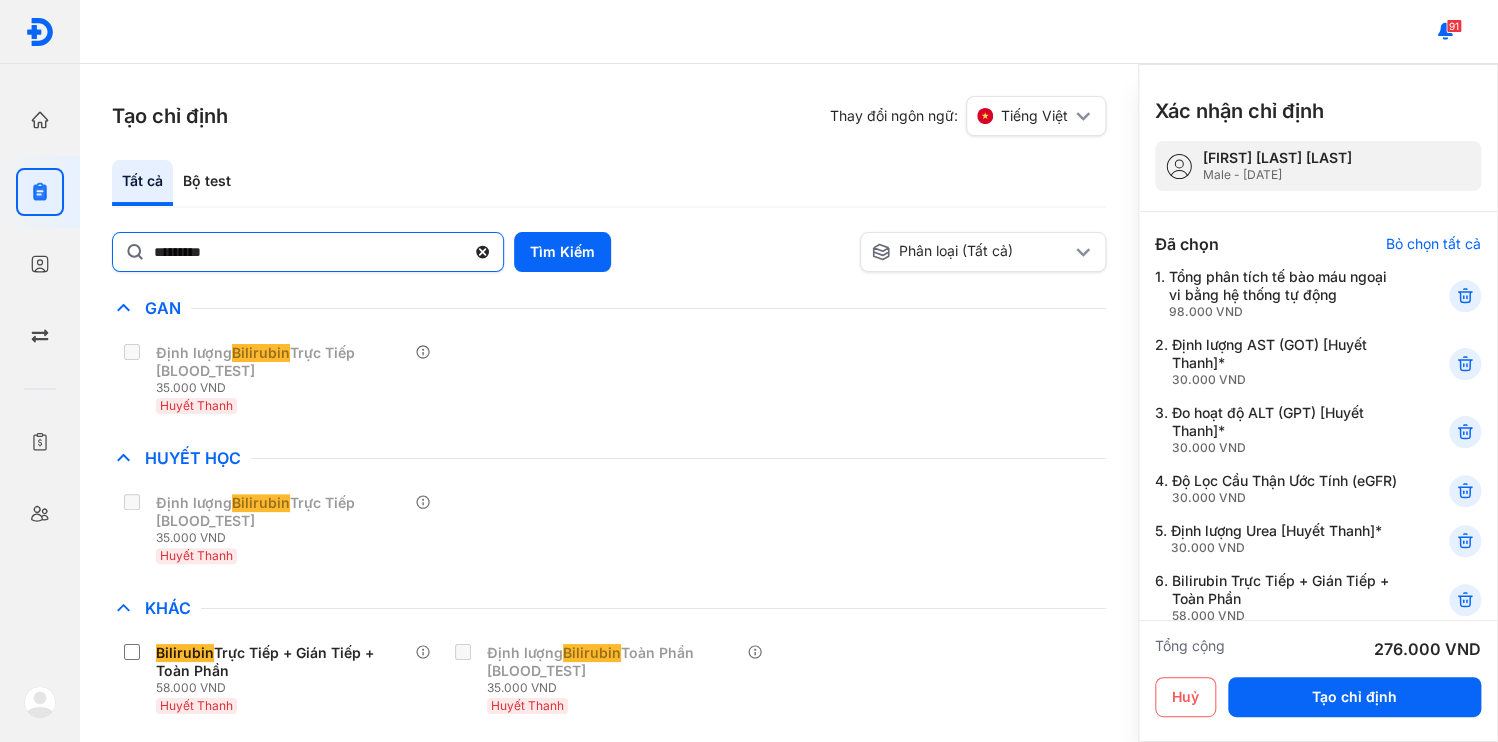 click 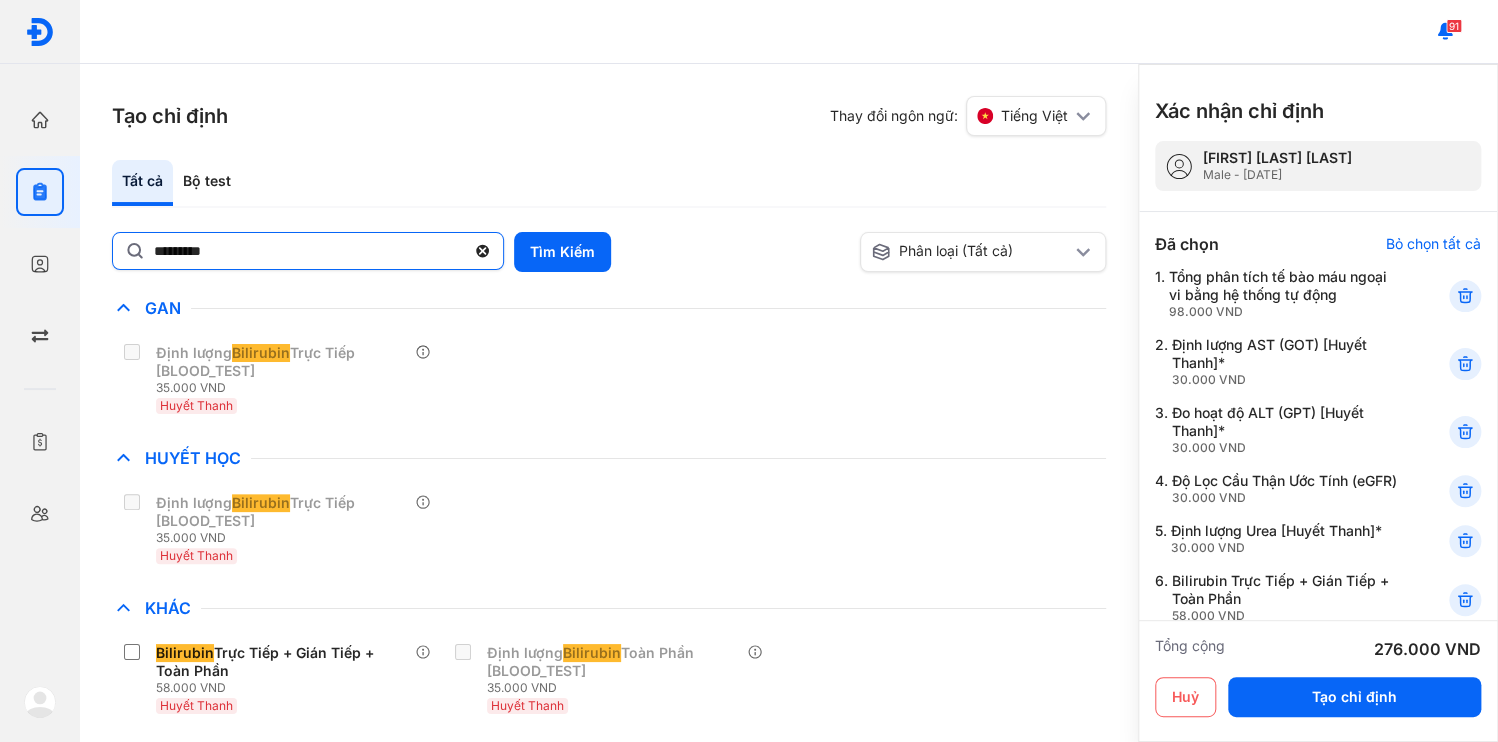 click on "*********" 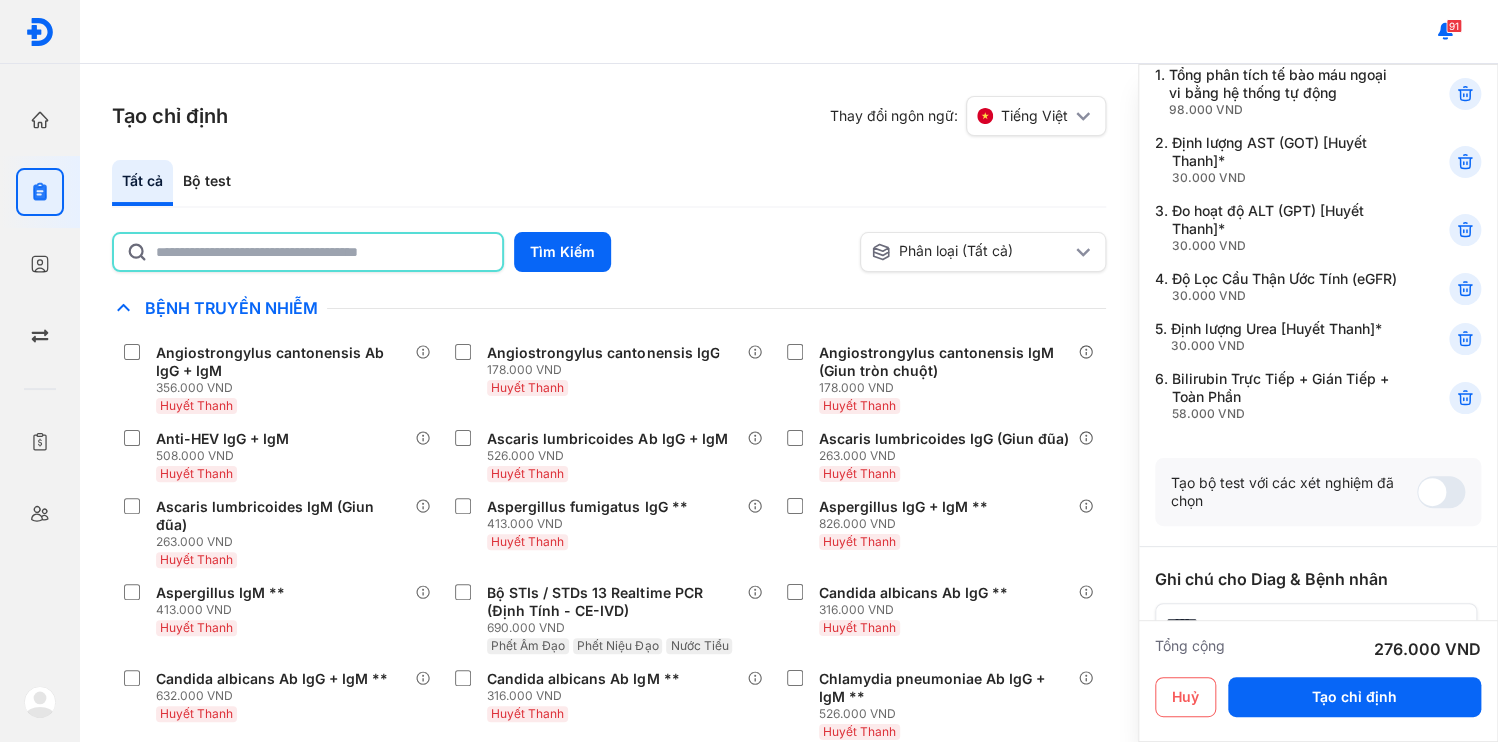 scroll, scrollTop: 209, scrollLeft: 0, axis: vertical 